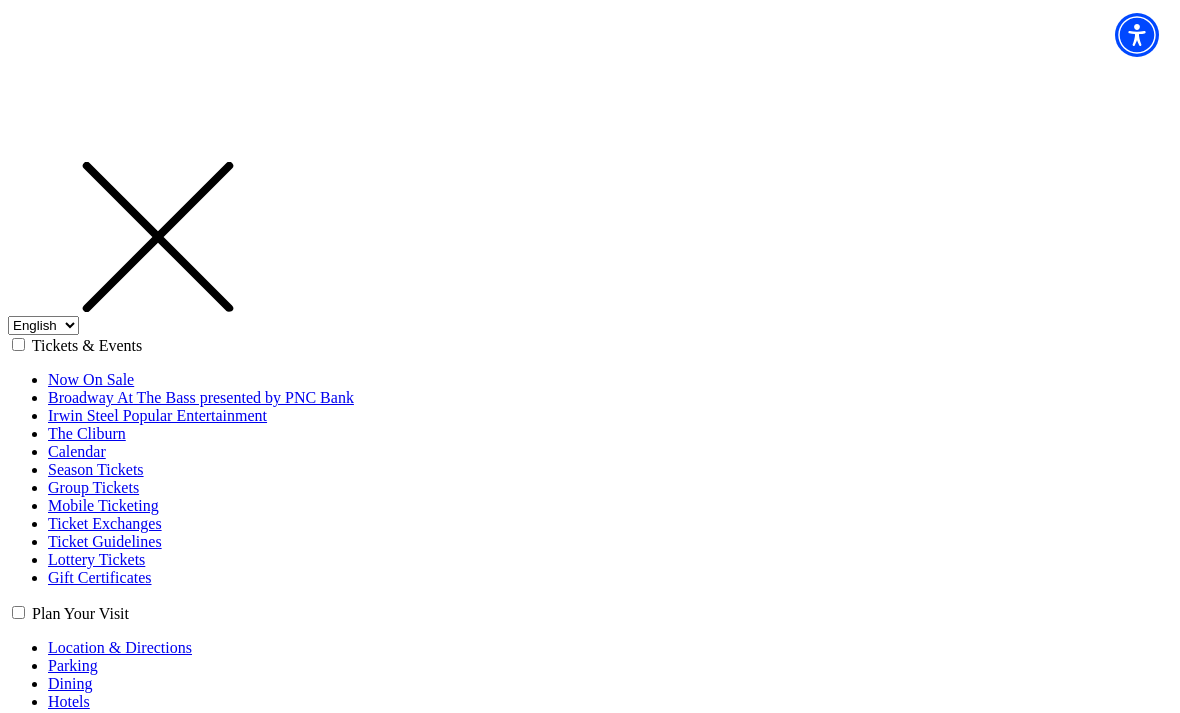 scroll, scrollTop: 0, scrollLeft: 0, axis: both 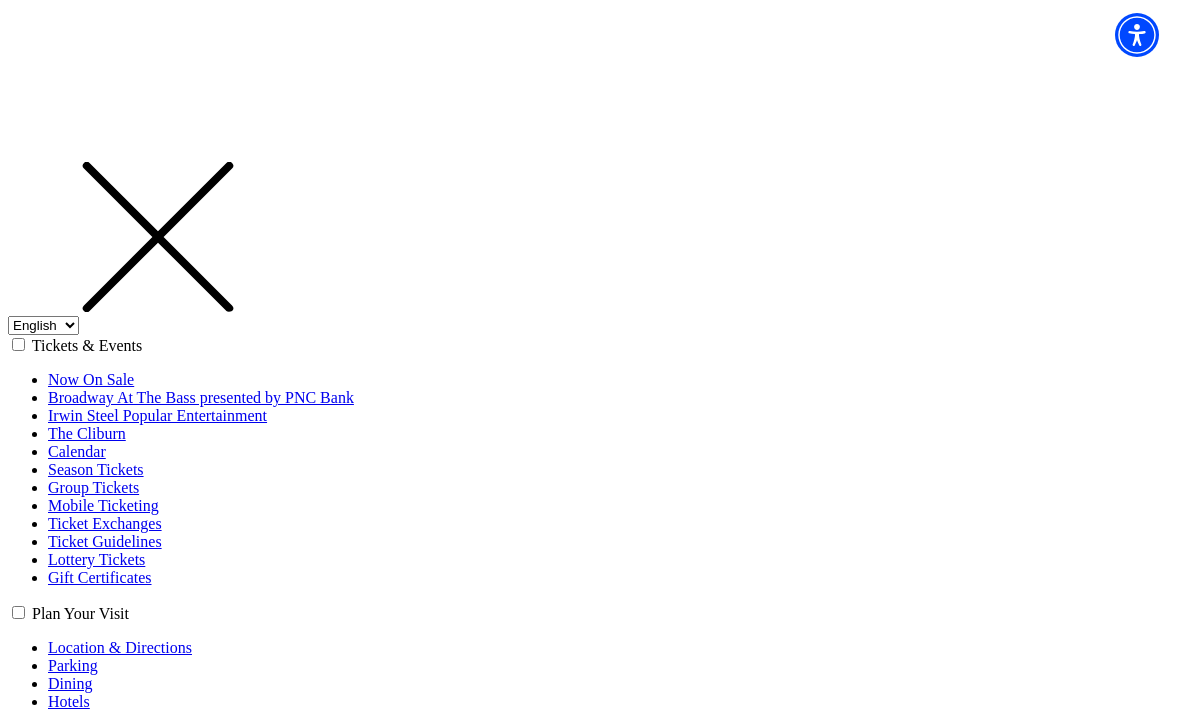 click at bounding box center [187, 23346] 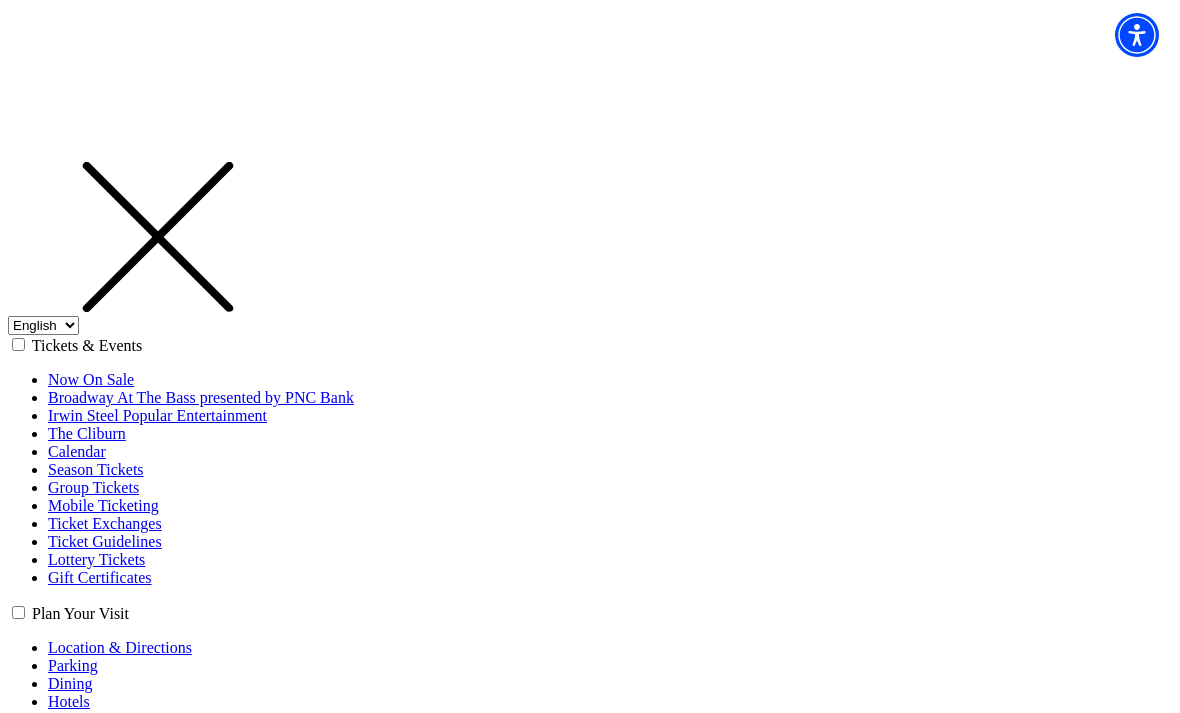 click on "Learn More" at bounding box center [86, 23697] 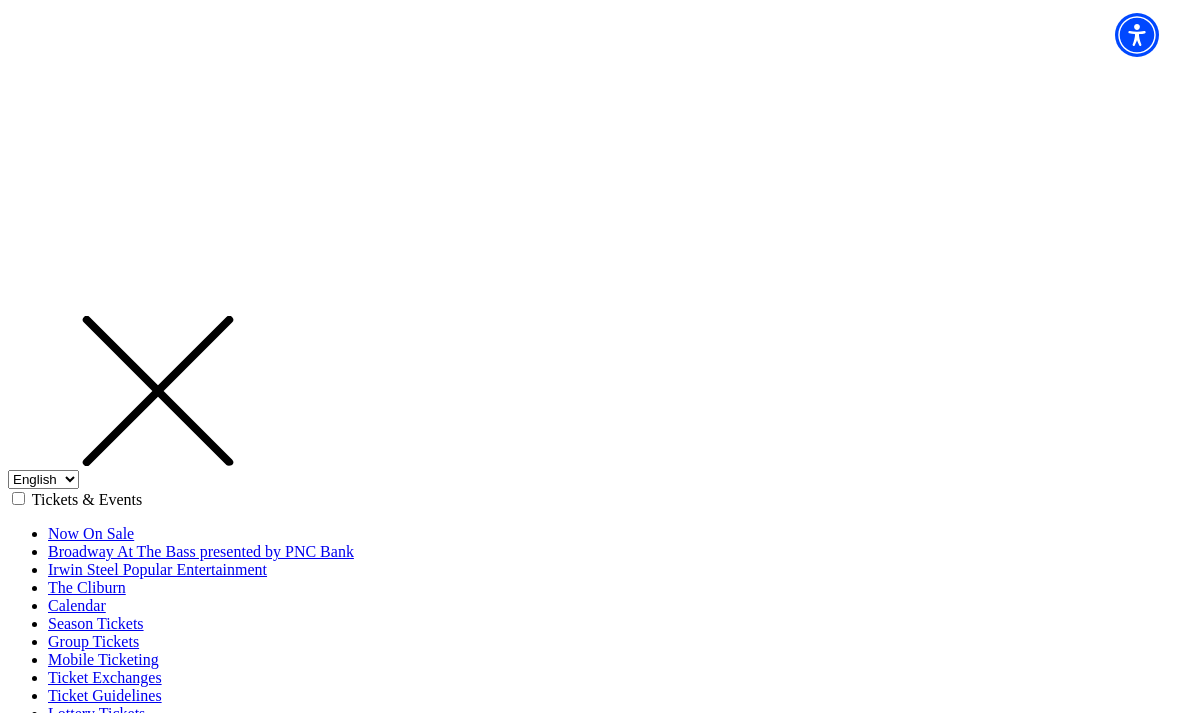 scroll, scrollTop: 0, scrollLeft: 0, axis: both 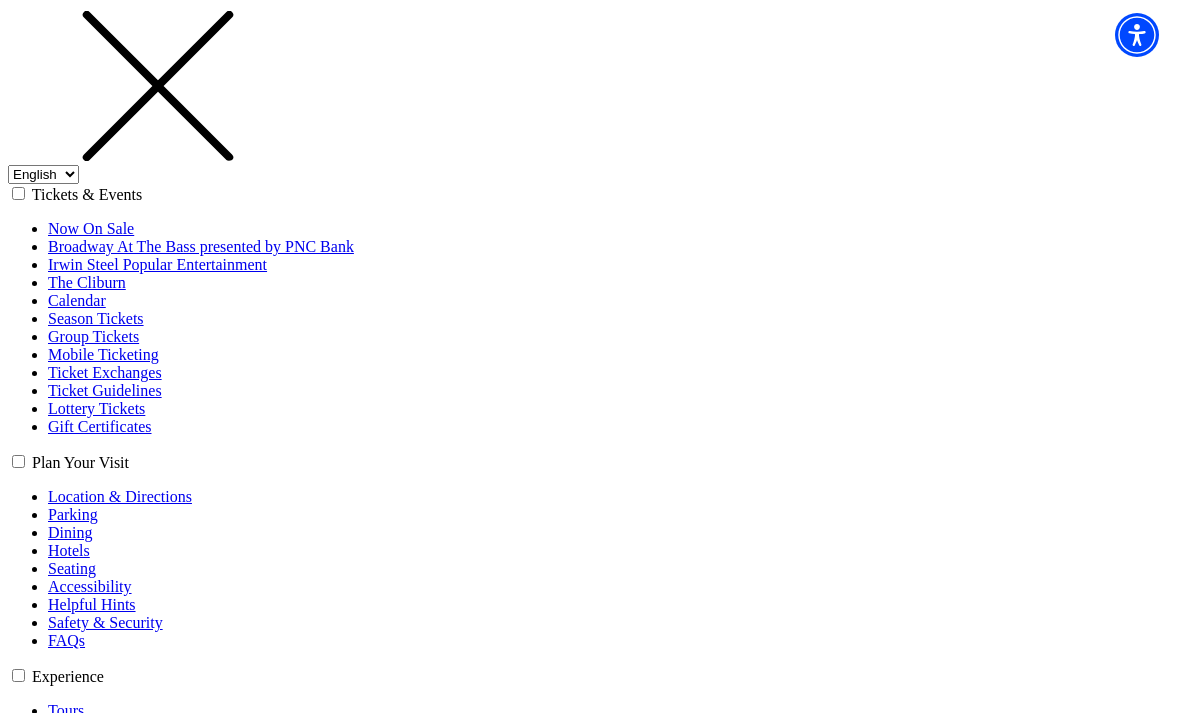 click at bounding box center [8, 45464] 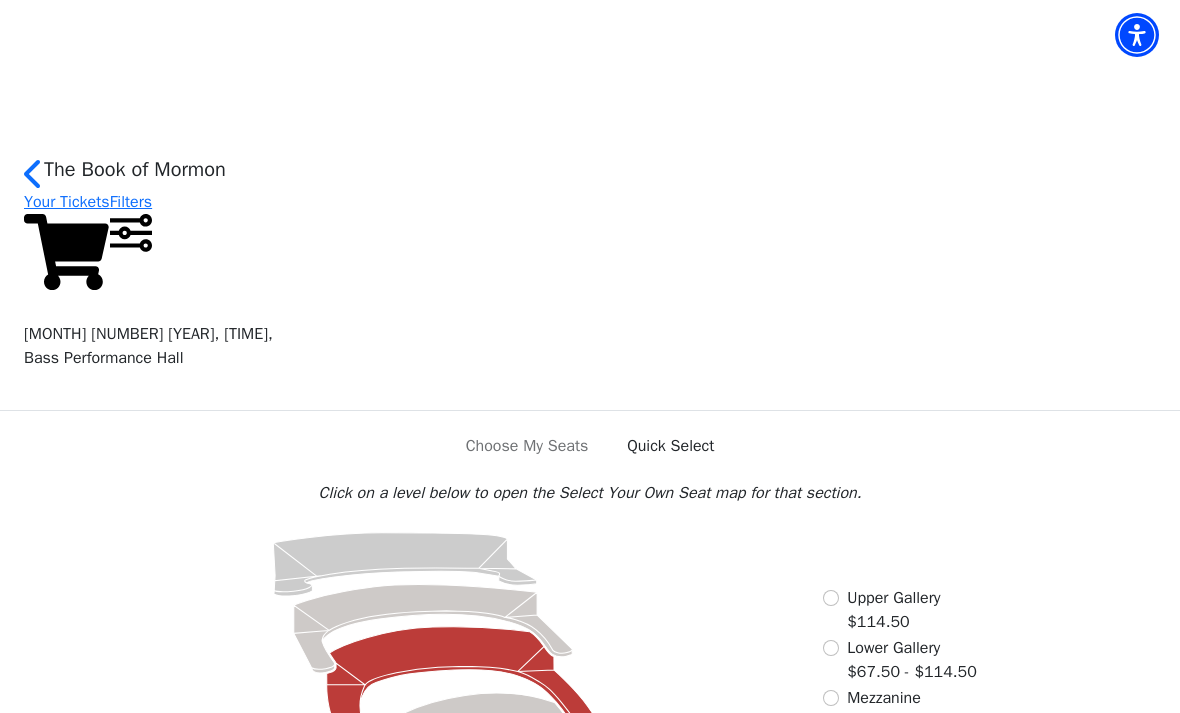 scroll, scrollTop: 0, scrollLeft: 0, axis: both 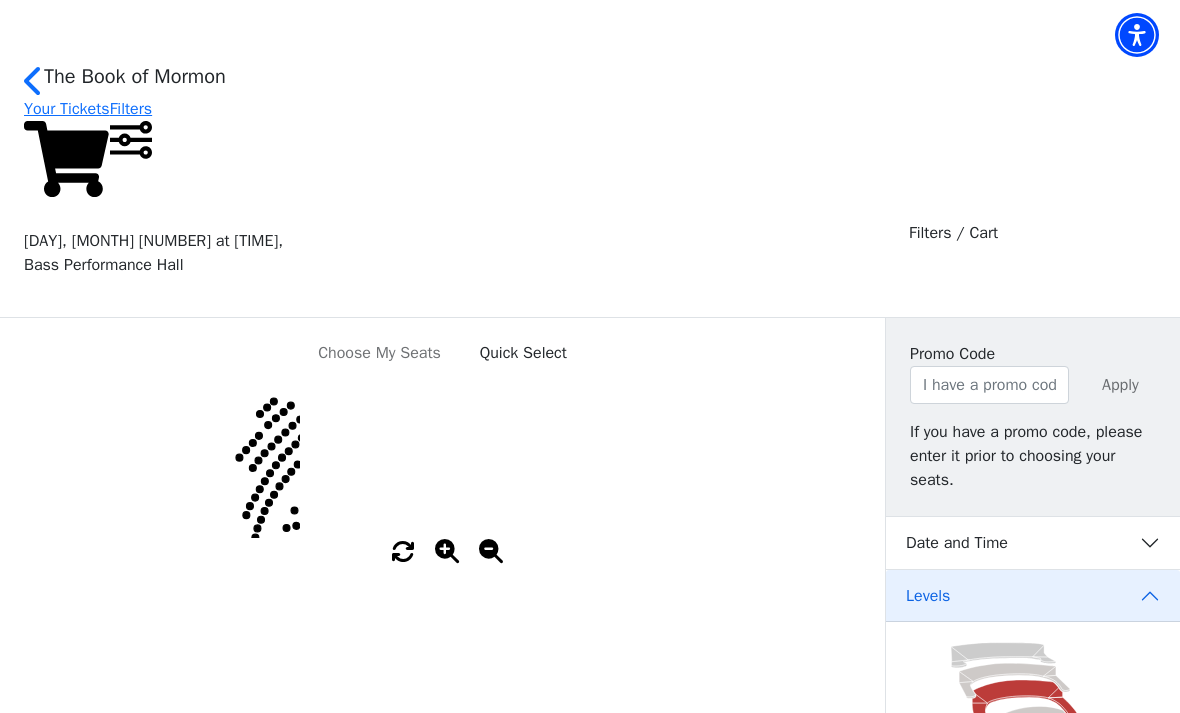 click 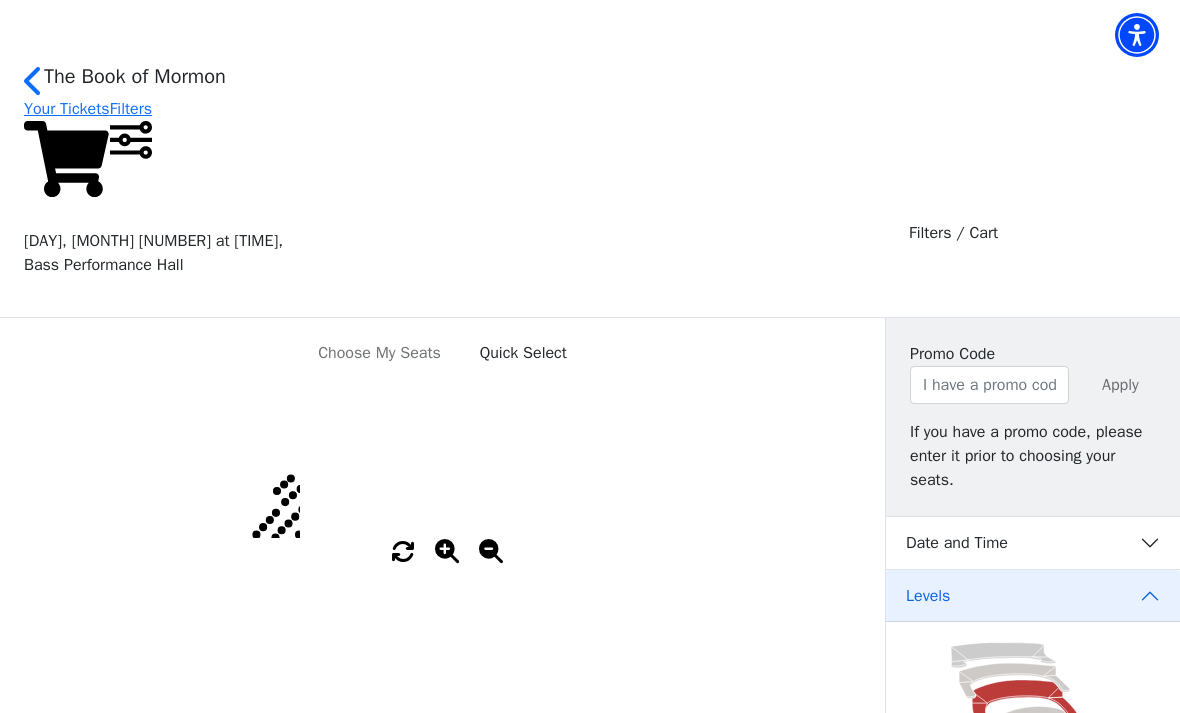 click on "Choose My Seats
Quick Select" at bounding box center [442, 353] 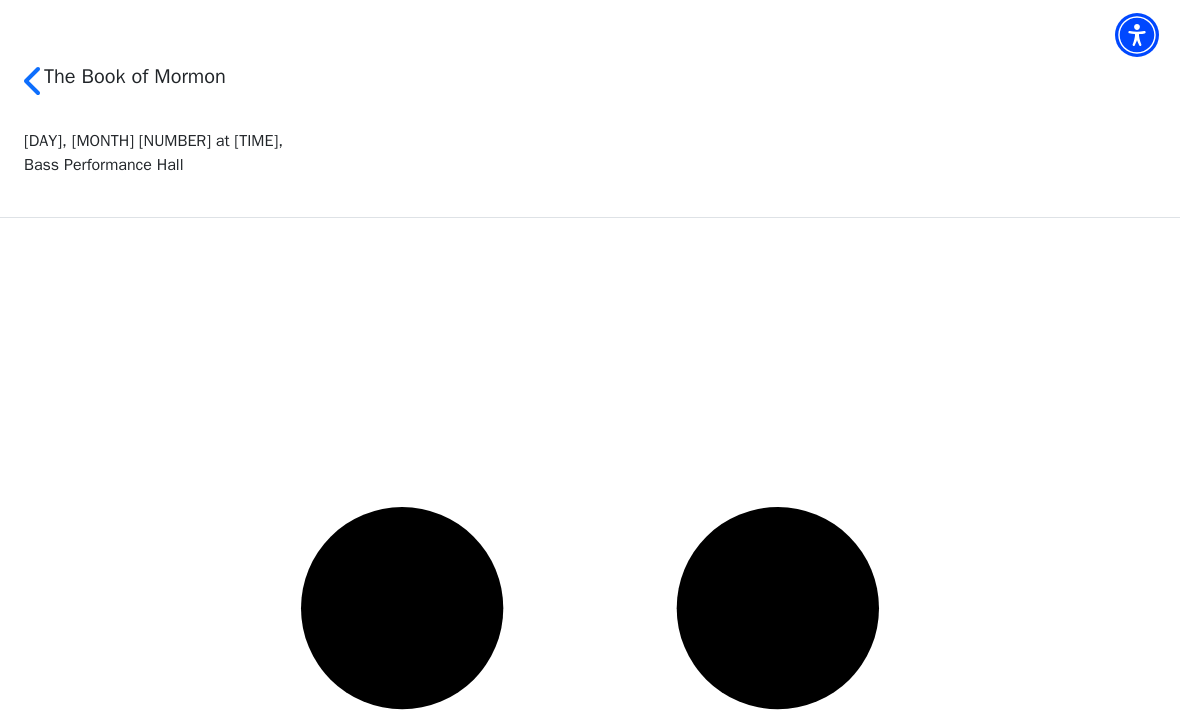 scroll, scrollTop: 0, scrollLeft: 0, axis: both 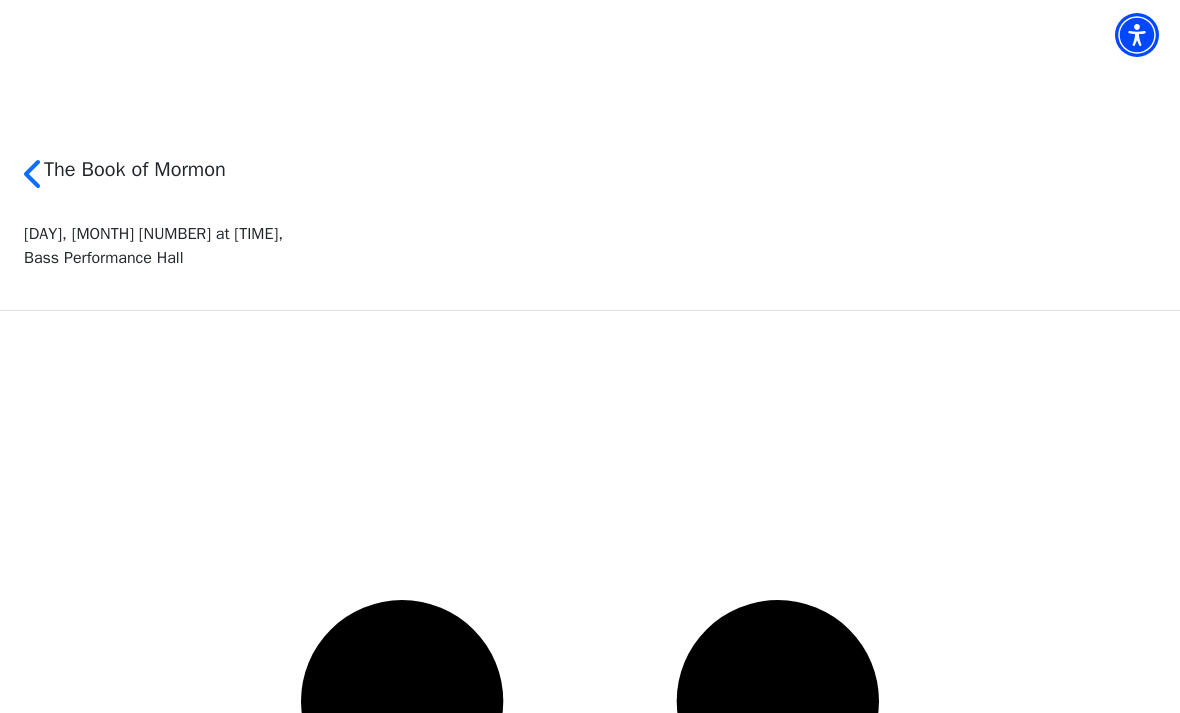 select on "6289" 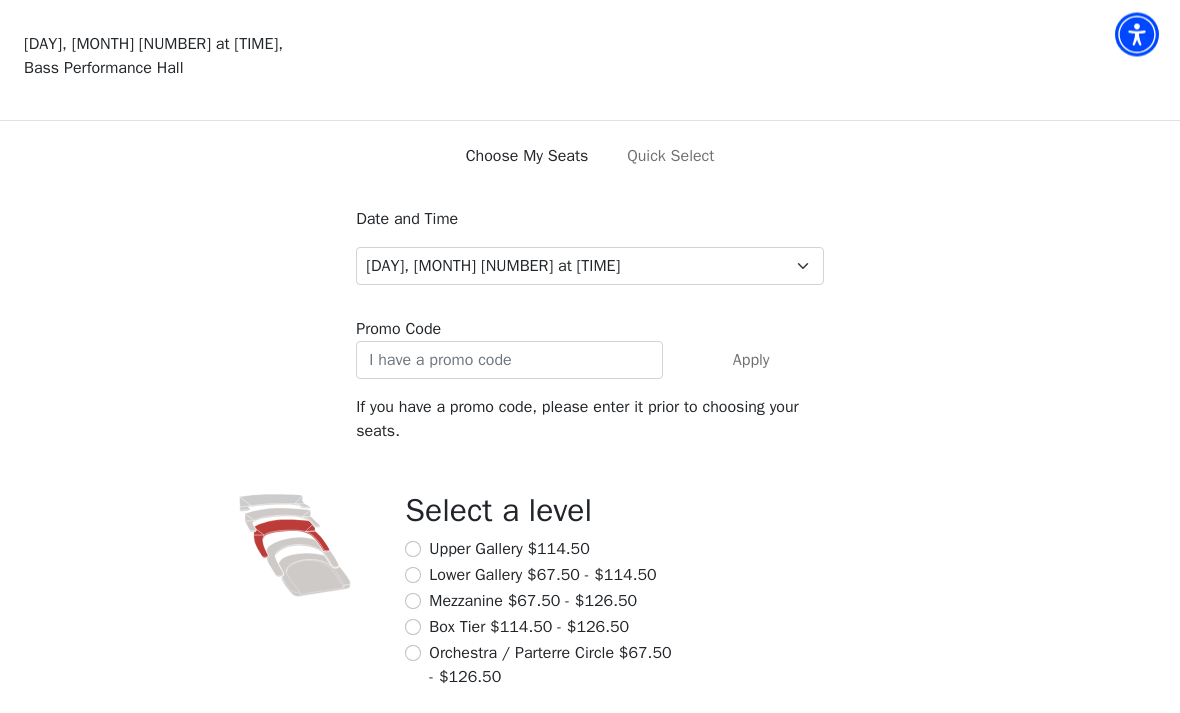 scroll, scrollTop: 265, scrollLeft: 0, axis: vertical 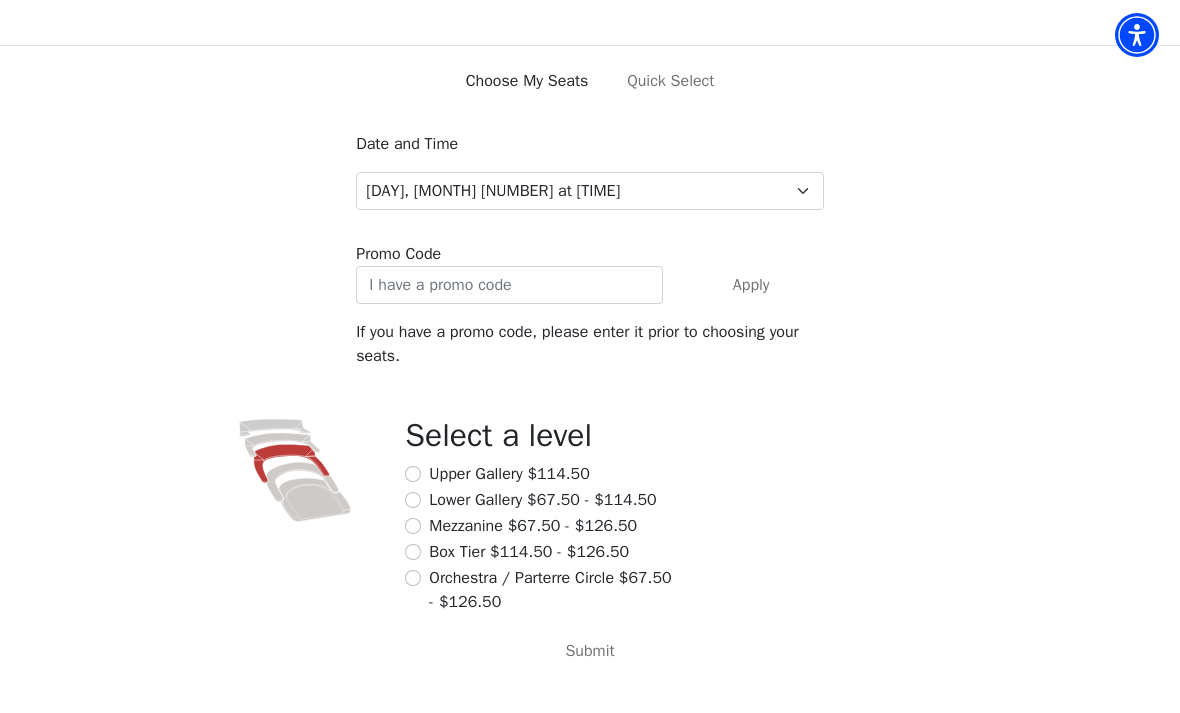 click on "Orchestra / Parterre Circle     $67.50 - $126.50" at bounding box center (413, 578) 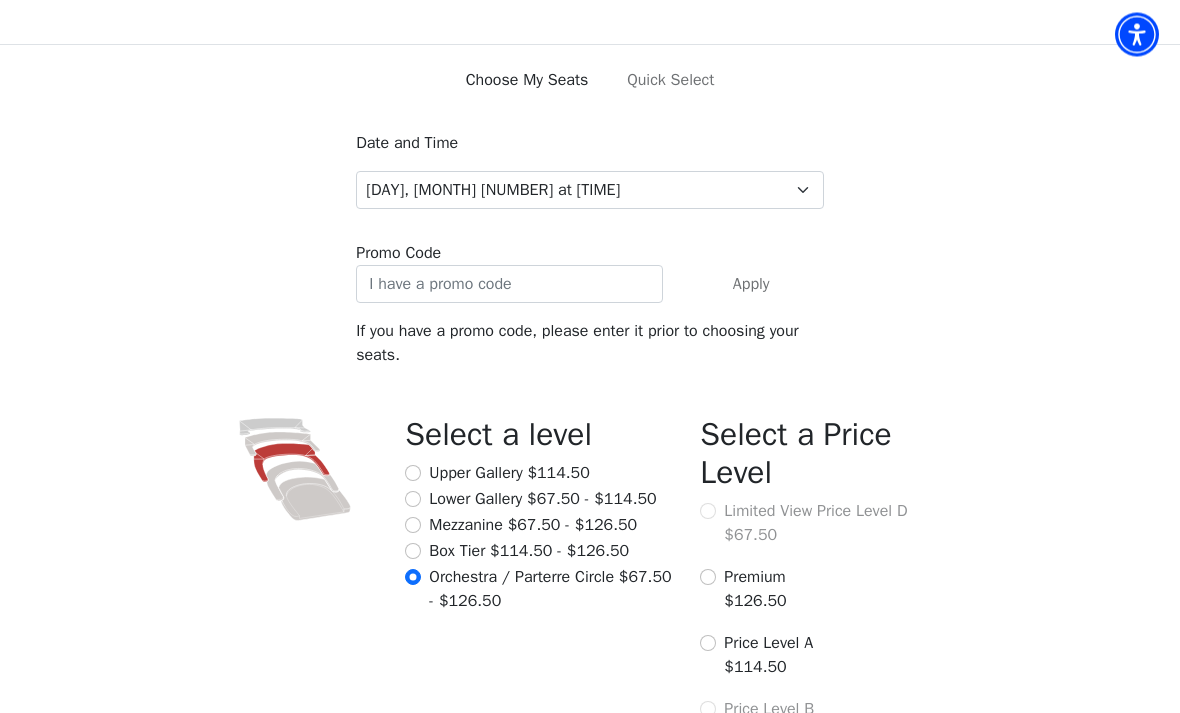 click on "Orchestra / Parterre Circle     $67.50 - $126.50" at bounding box center [413, 578] 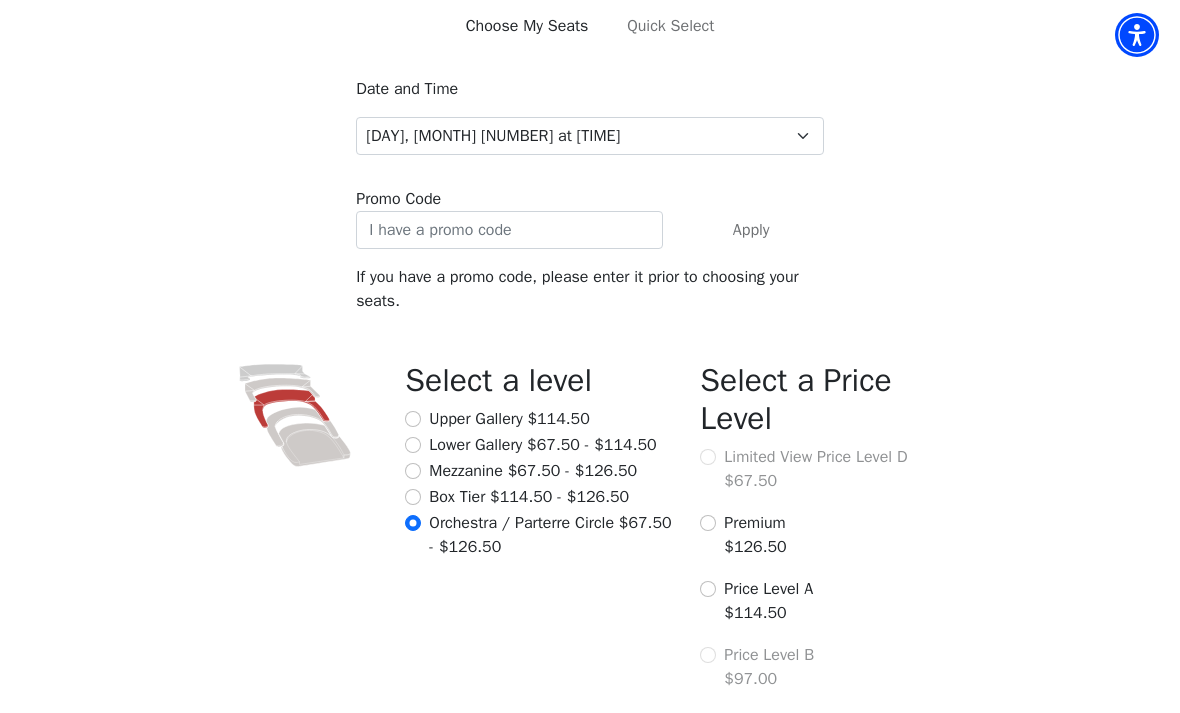scroll, scrollTop: 321, scrollLeft: 0, axis: vertical 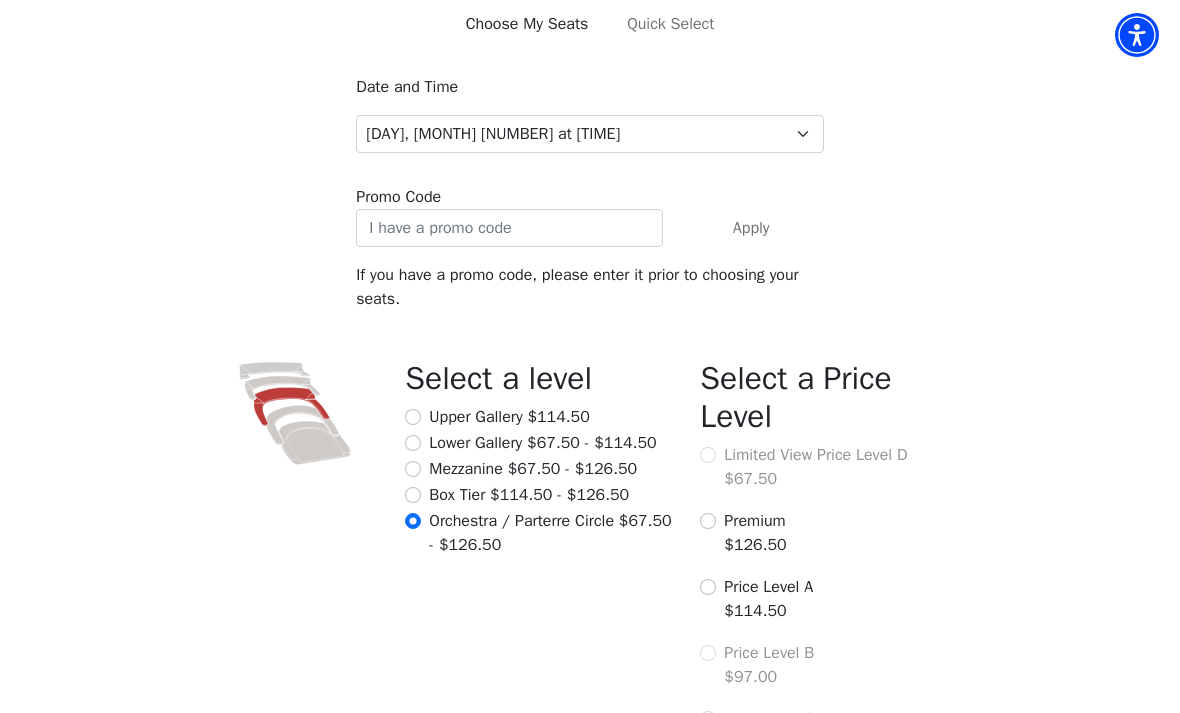 click on "Box Tier     $114.50 - $126.50" at bounding box center (413, 495) 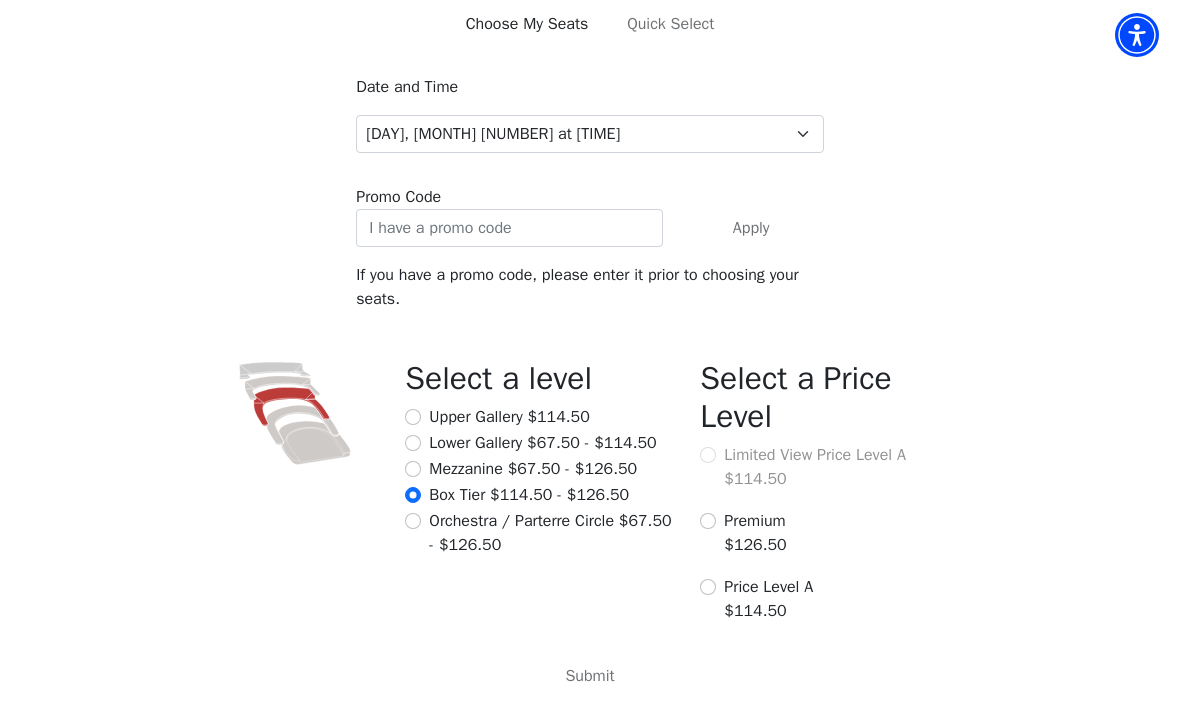 scroll, scrollTop: 265, scrollLeft: 0, axis: vertical 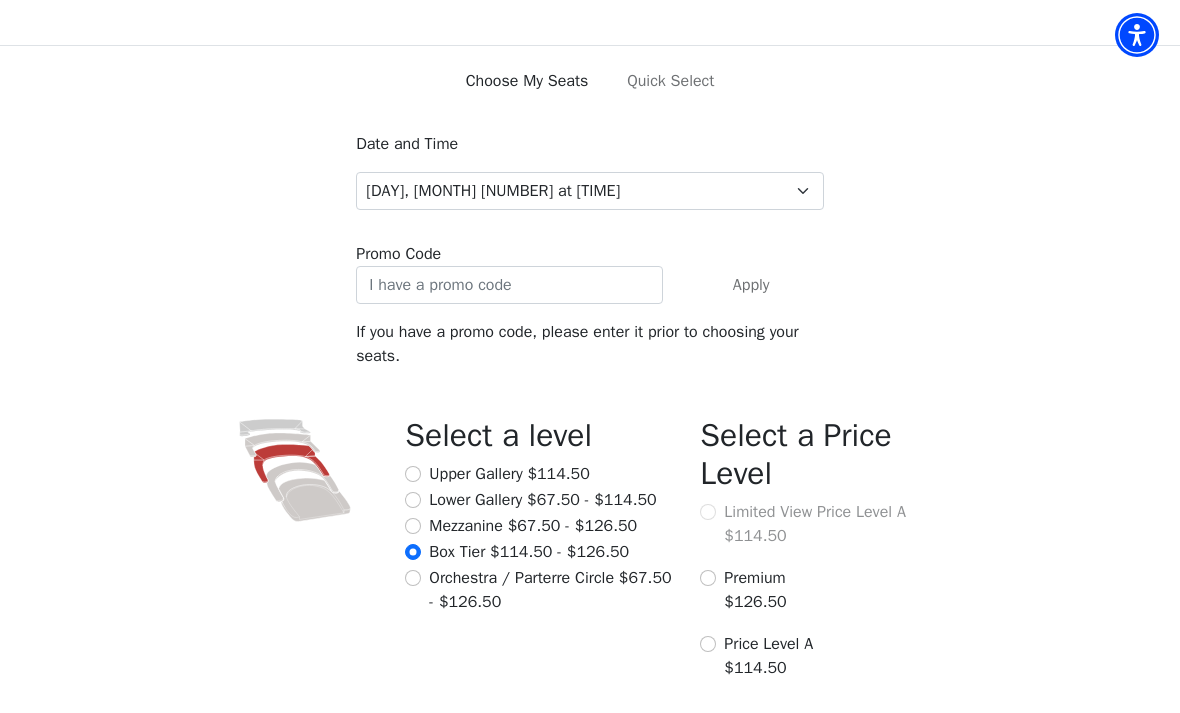 click on "Mezzanine     $67.50 - $126.50" at bounding box center [413, 526] 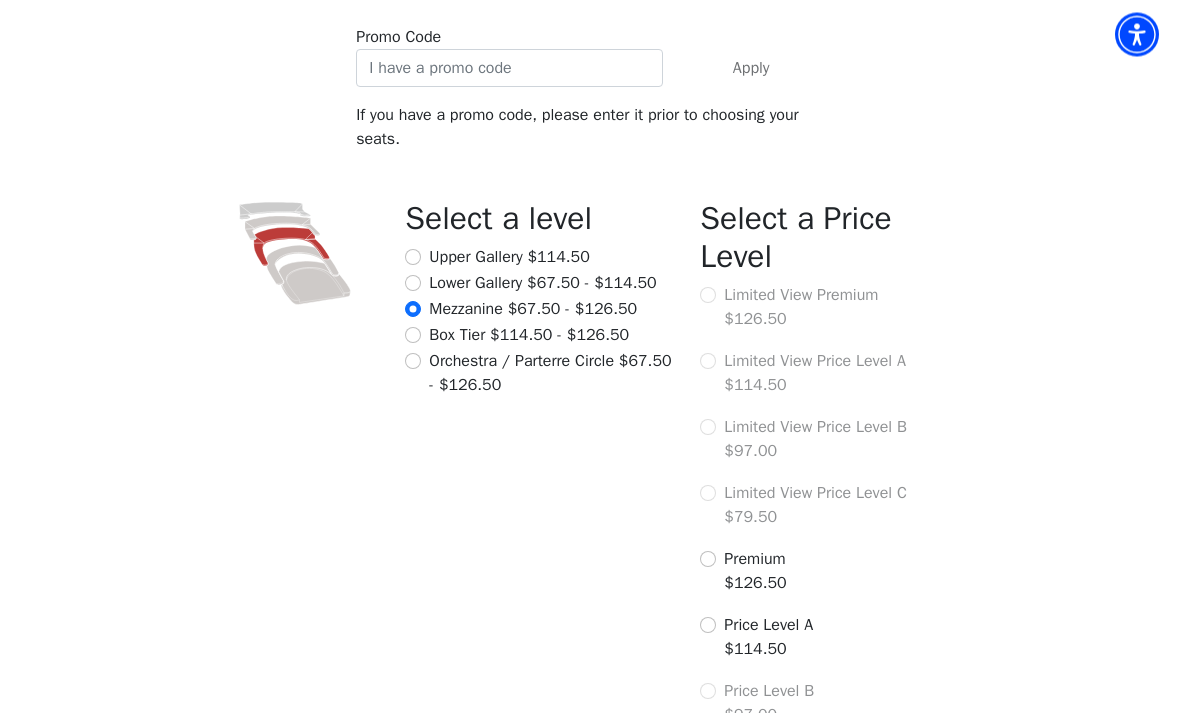 scroll, scrollTop: 493, scrollLeft: 0, axis: vertical 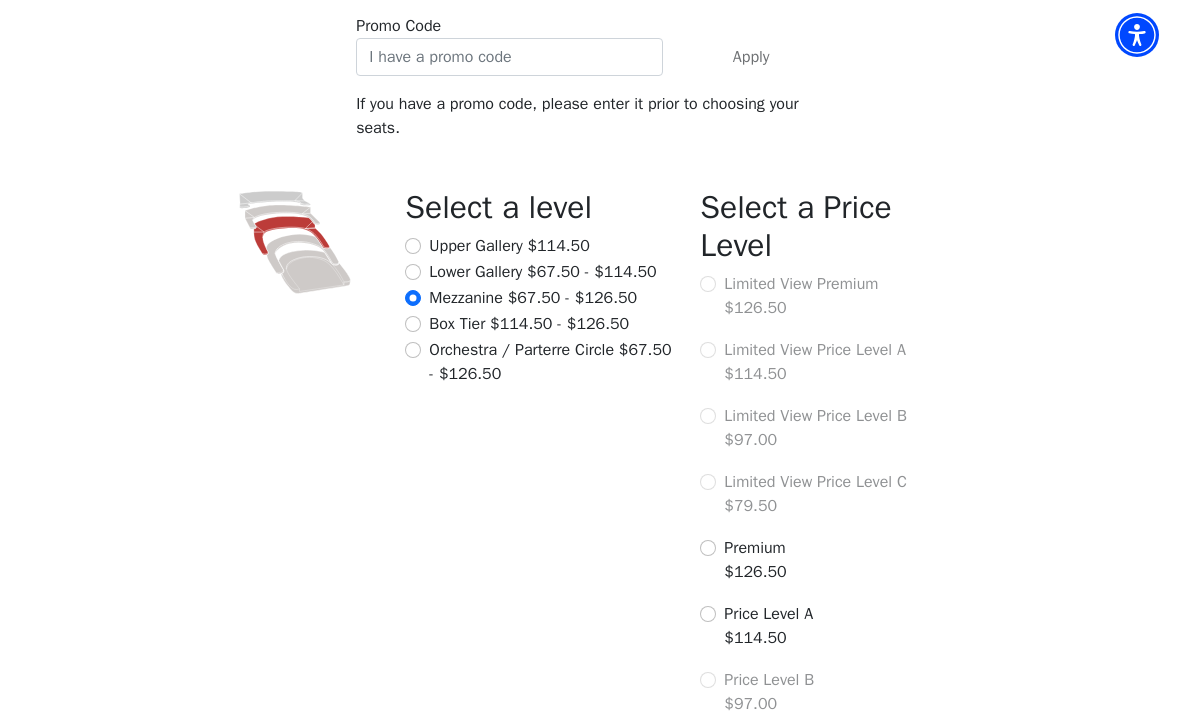 click on "Lower Gallery     $67.50 - $114.50" at bounding box center [540, 272] 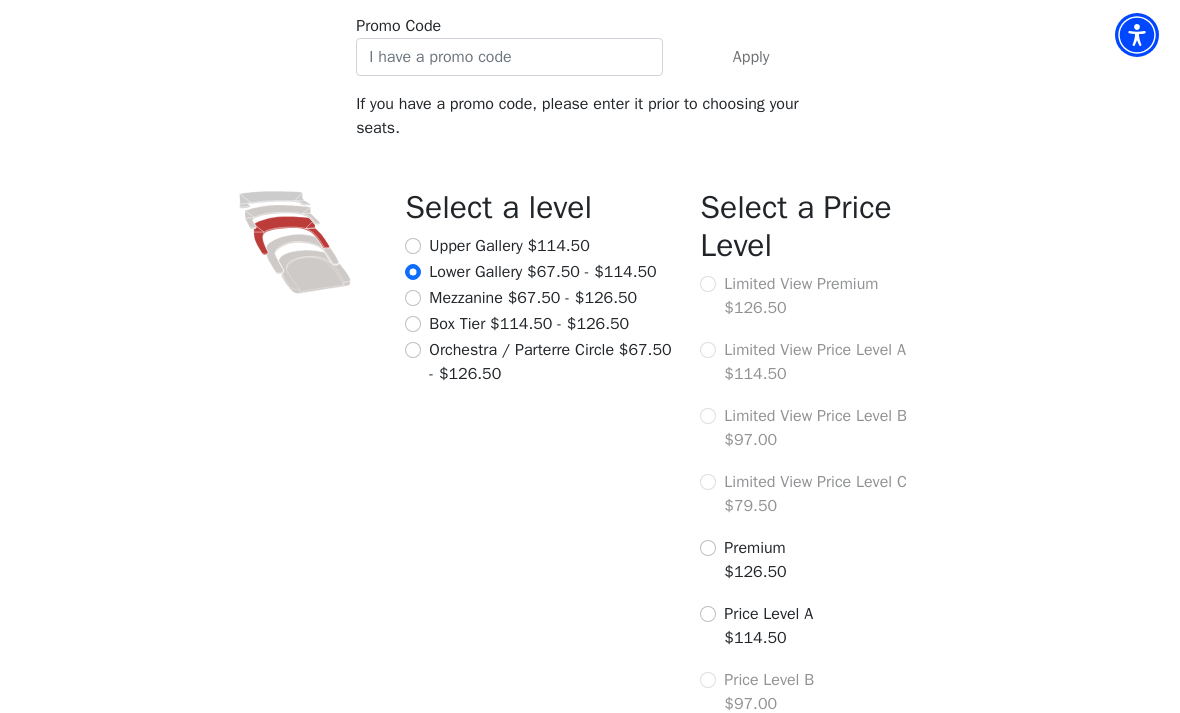 scroll, scrollTop: 265, scrollLeft: 0, axis: vertical 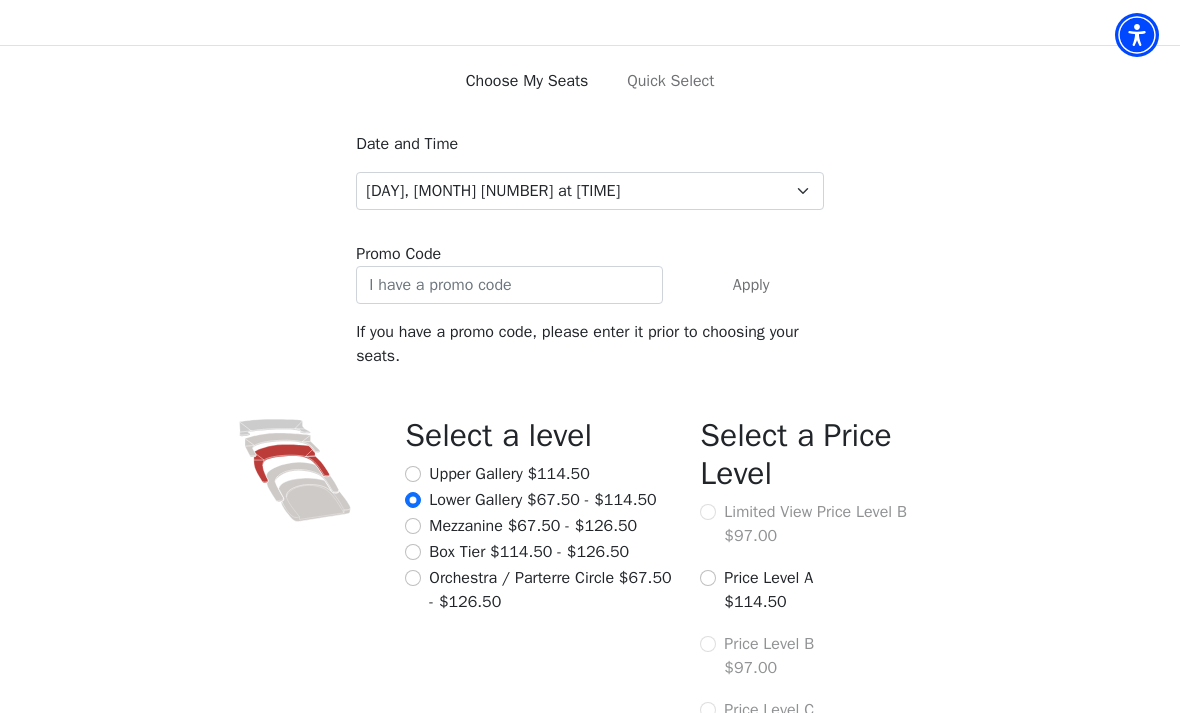 click on "Select a level     Upper Gallery     $114.50   Lower Gallery     $67.50 - $114.50   Mezzanine     $67.50 - $126.50   Box Tier     $114.50 - $126.50   Orchestra / Parterre Circle     $67.50 - $126.50" at bounding box center (540, 623) 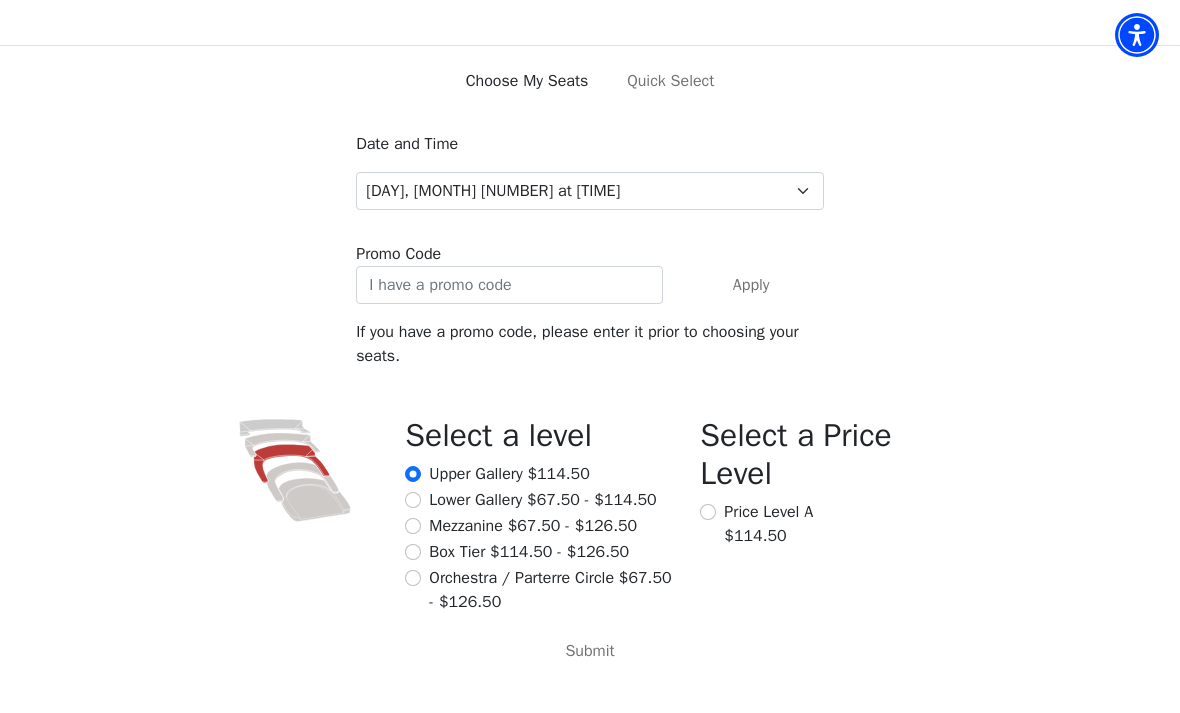 click on "Lower Gallery     $67.50 - $114.50" at bounding box center (413, 500) 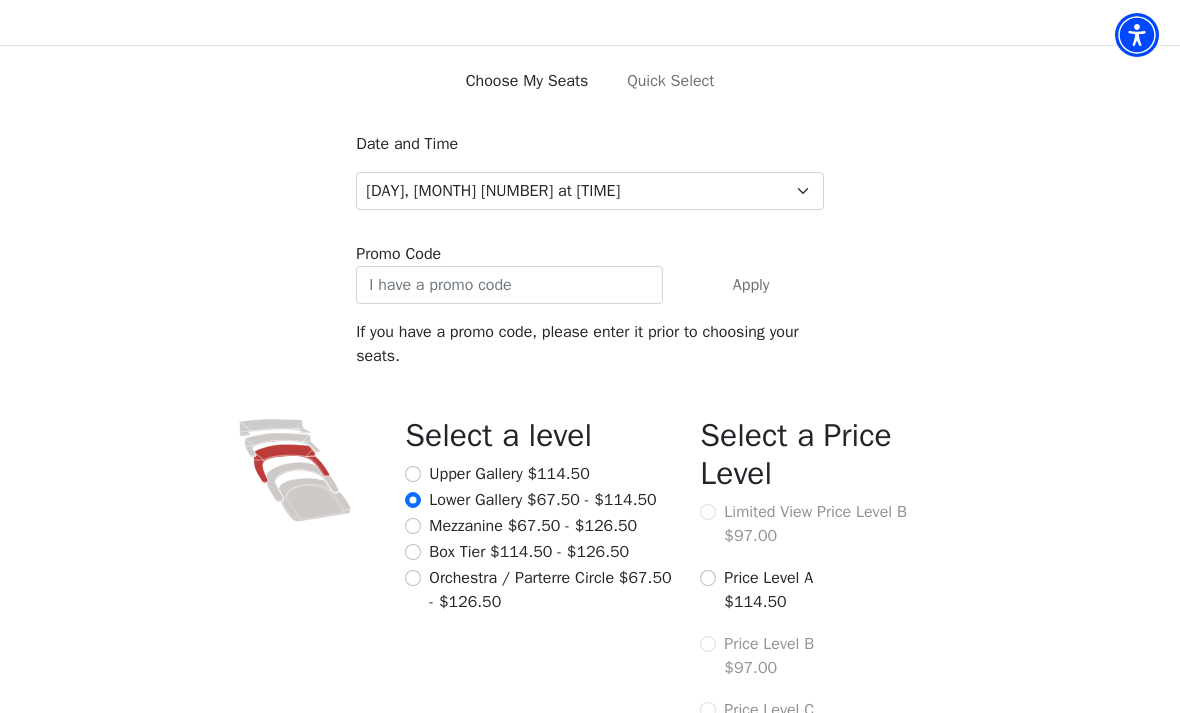 click on "Mezzanine     $67.50 - $126.50" at bounding box center [413, 526] 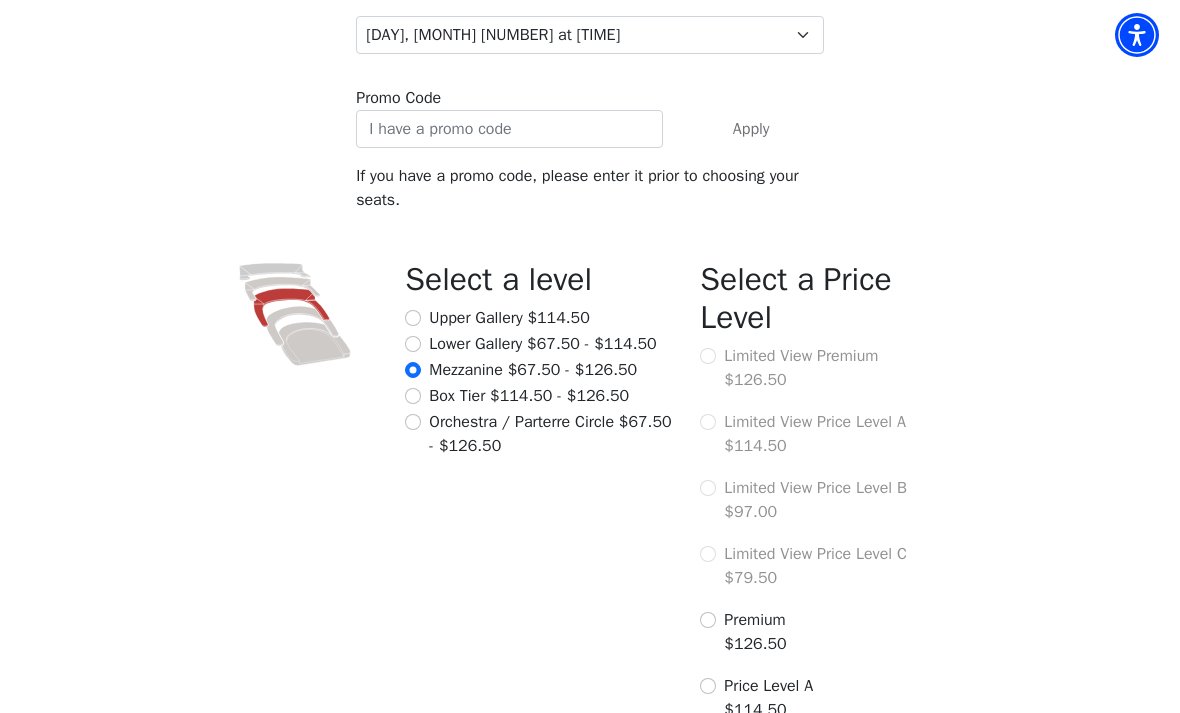 scroll, scrollTop: 493, scrollLeft: 0, axis: vertical 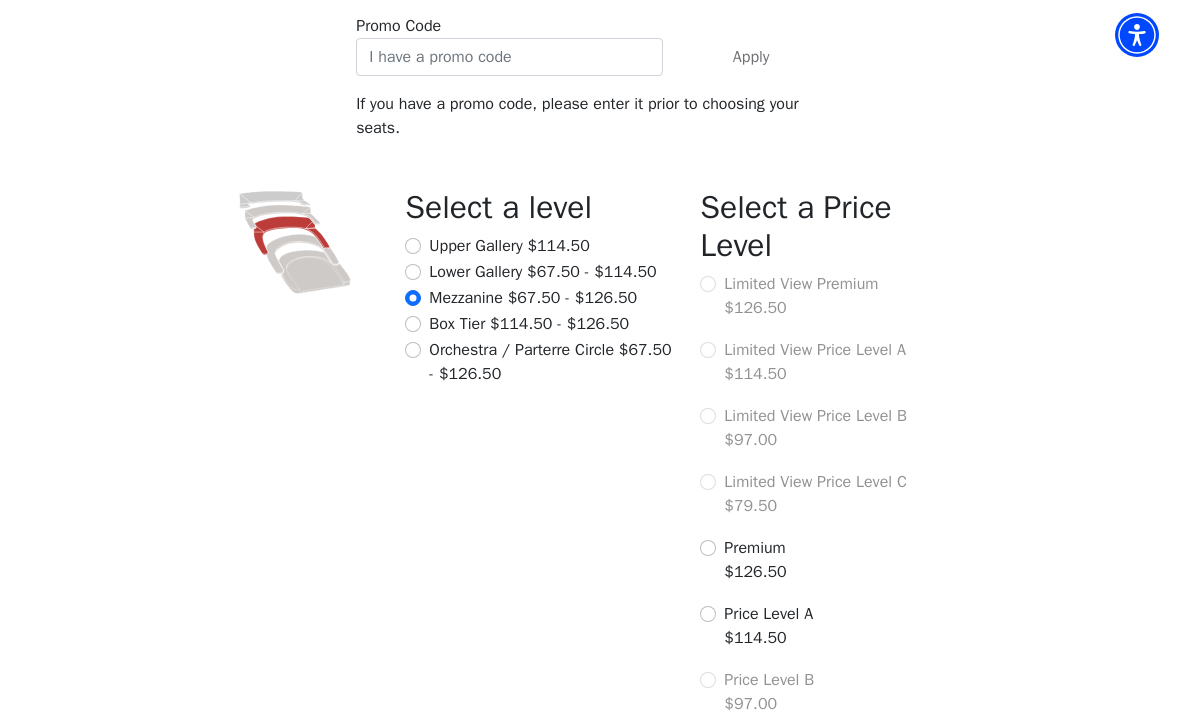 click on "Box Tier     $114.50 - $126.50" at bounding box center (540, 324) 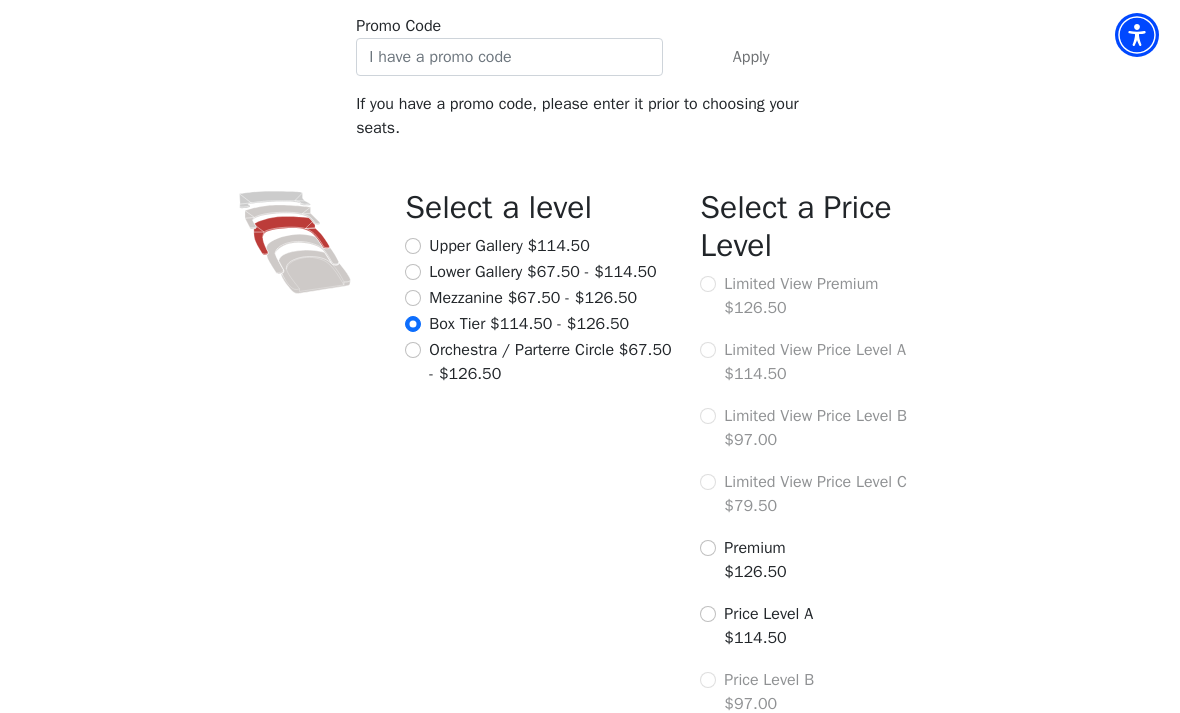 scroll, scrollTop: 265, scrollLeft: 0, axis: vertical 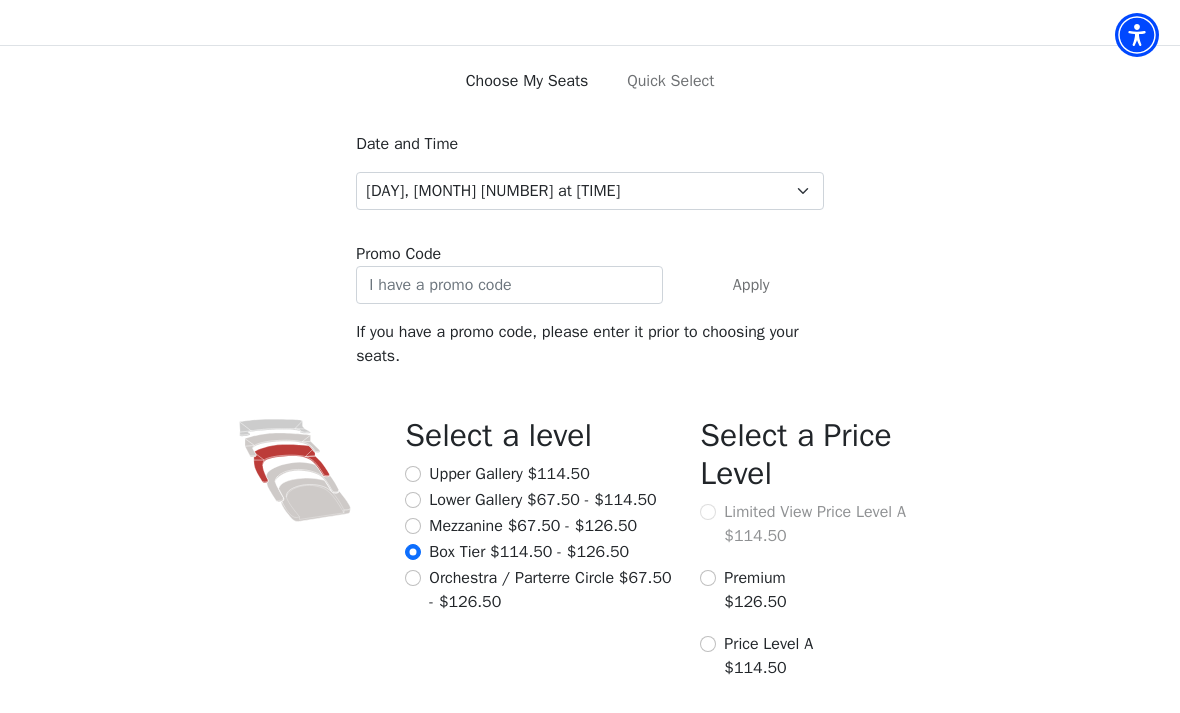 click on "Orchestra / Parterre Circle     $67.50 - $126.50" at bounding box center [413, 578] 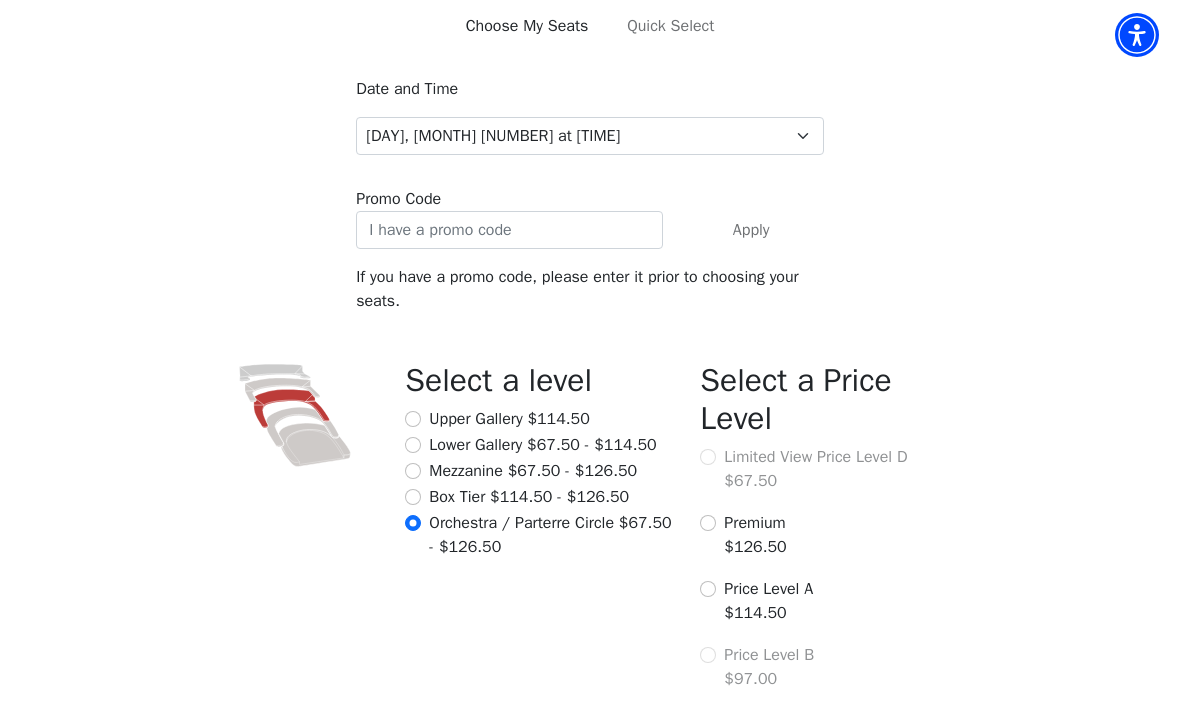 scroll, scrollTop: 321, scrollLeft: 0, axis: vertical 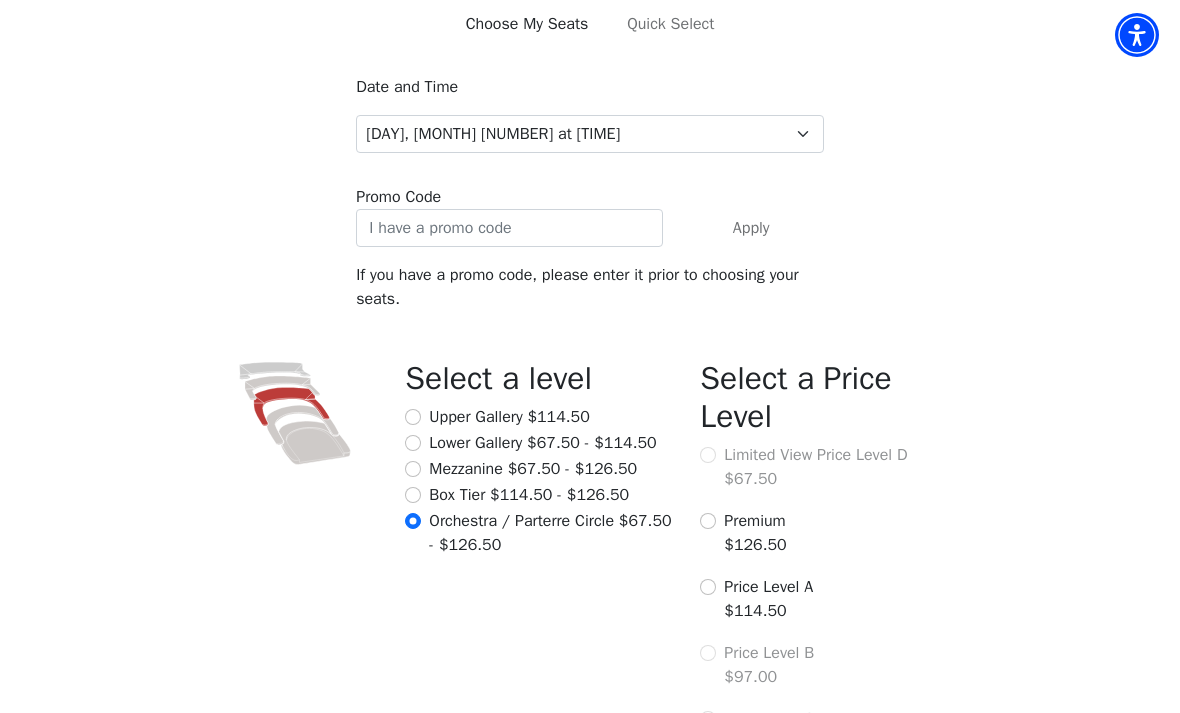 click on "Box Tier     $114.50 - $126.50" at bounding box center [413, 495] 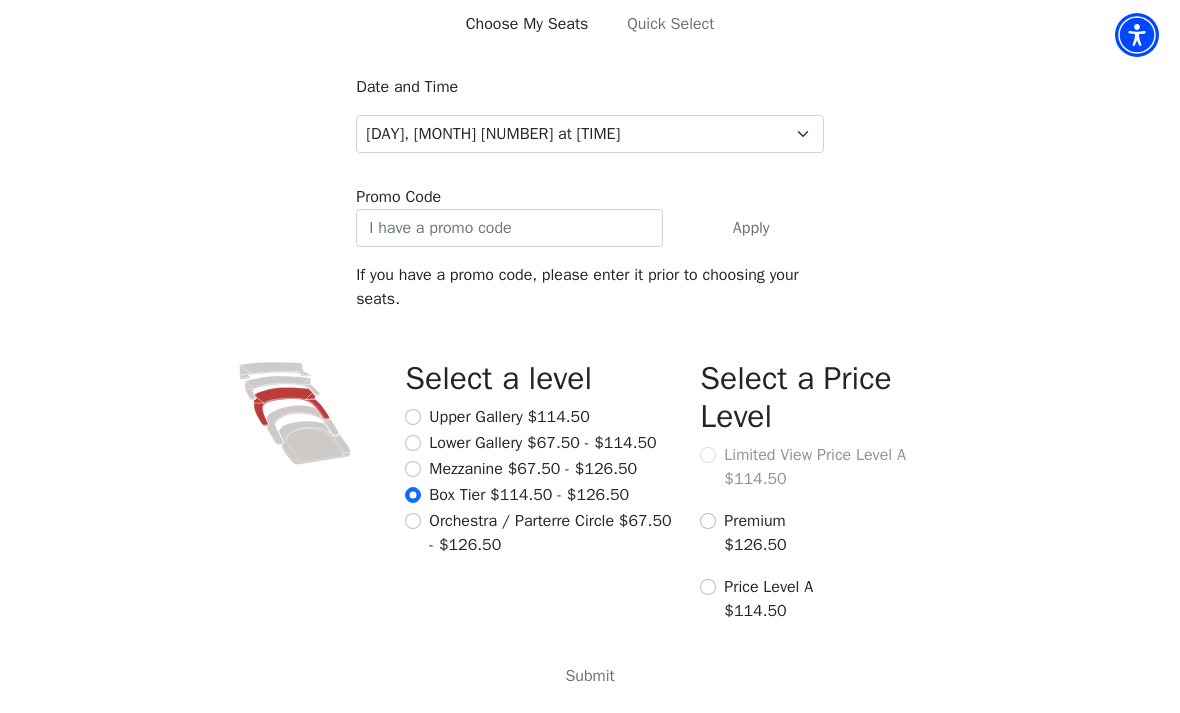 scroll, scrollTop: 265, scrollLeft: 0, axis: vertical 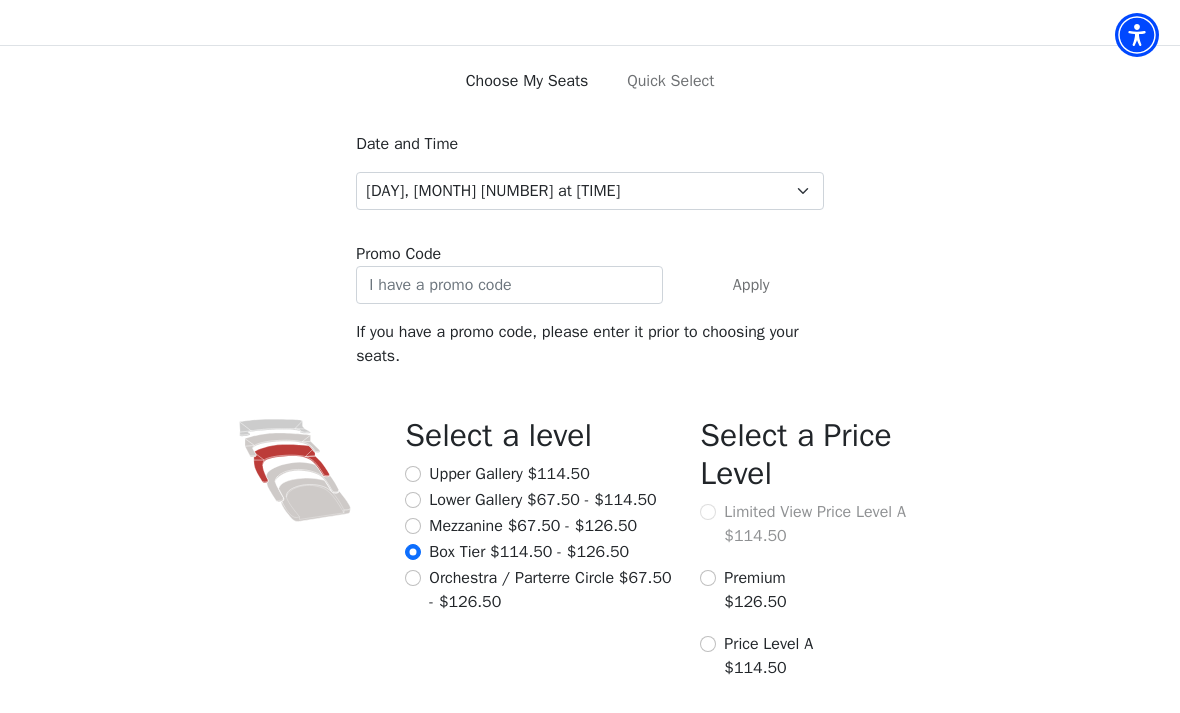 click on "Mezzanine     $67.50 - $126.50" at bounding box center (413, 526) 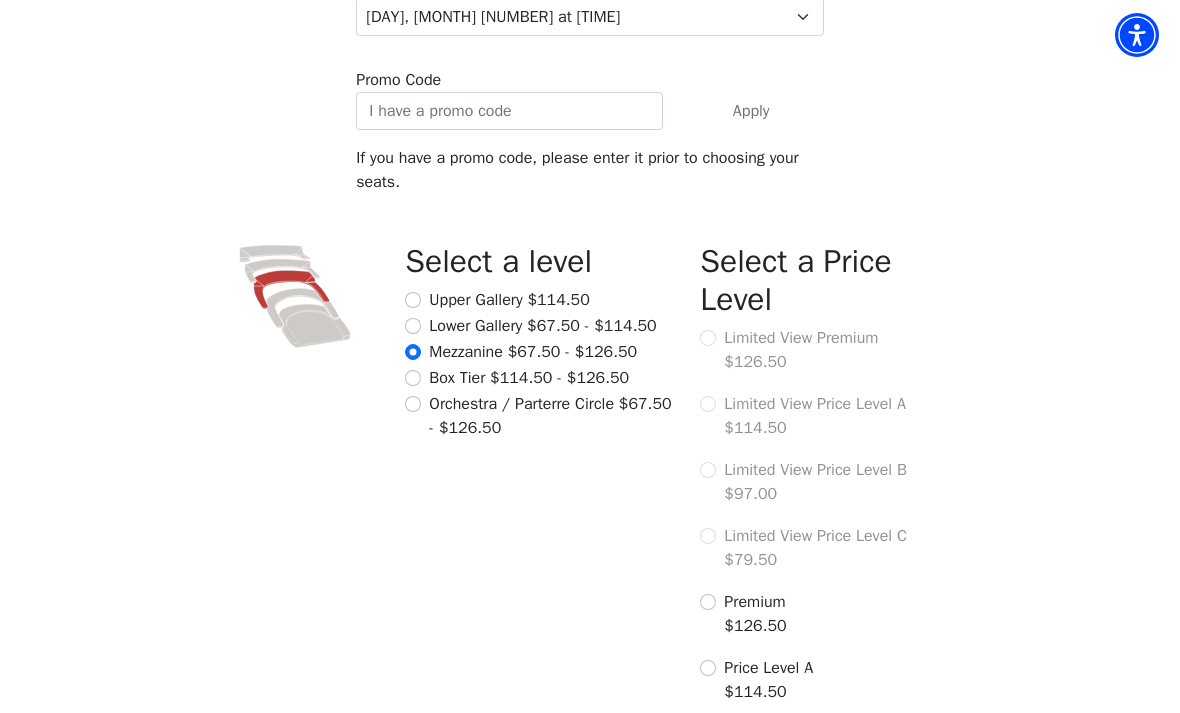 scroll, scrollTop: 493, scrollLeft: 0, axis: vertical 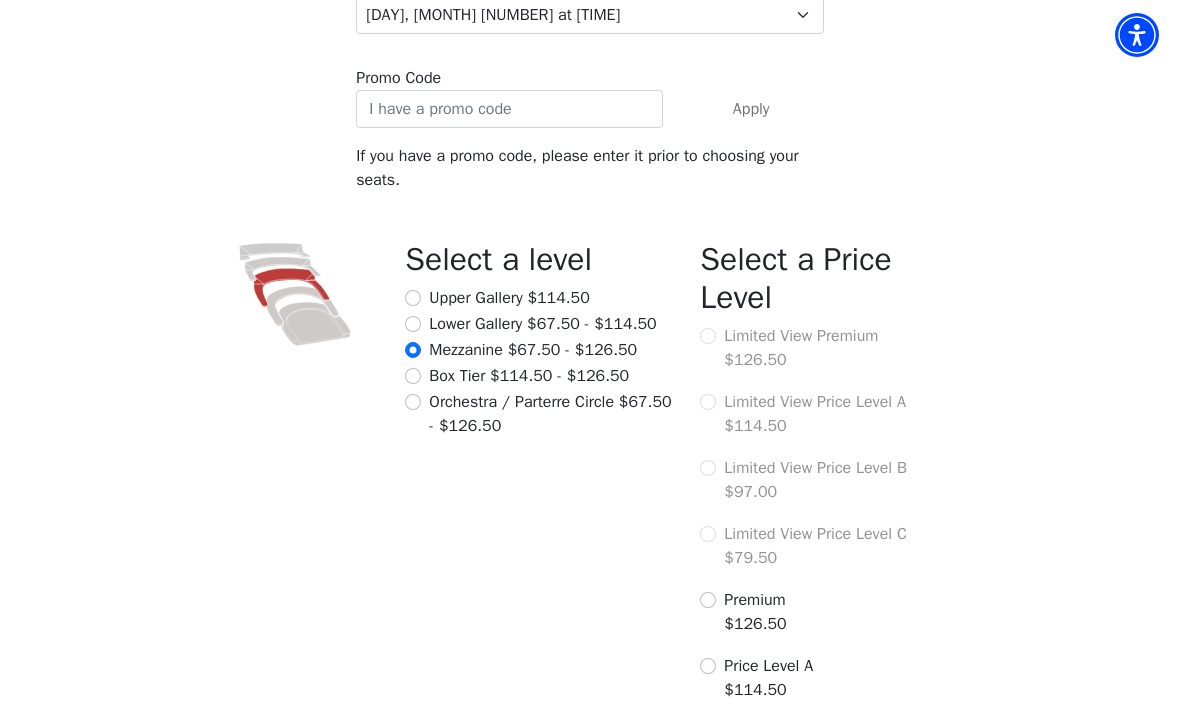 click on "Lower Gallery     $67.50 - $114.50" at bounding box center [413, 324] 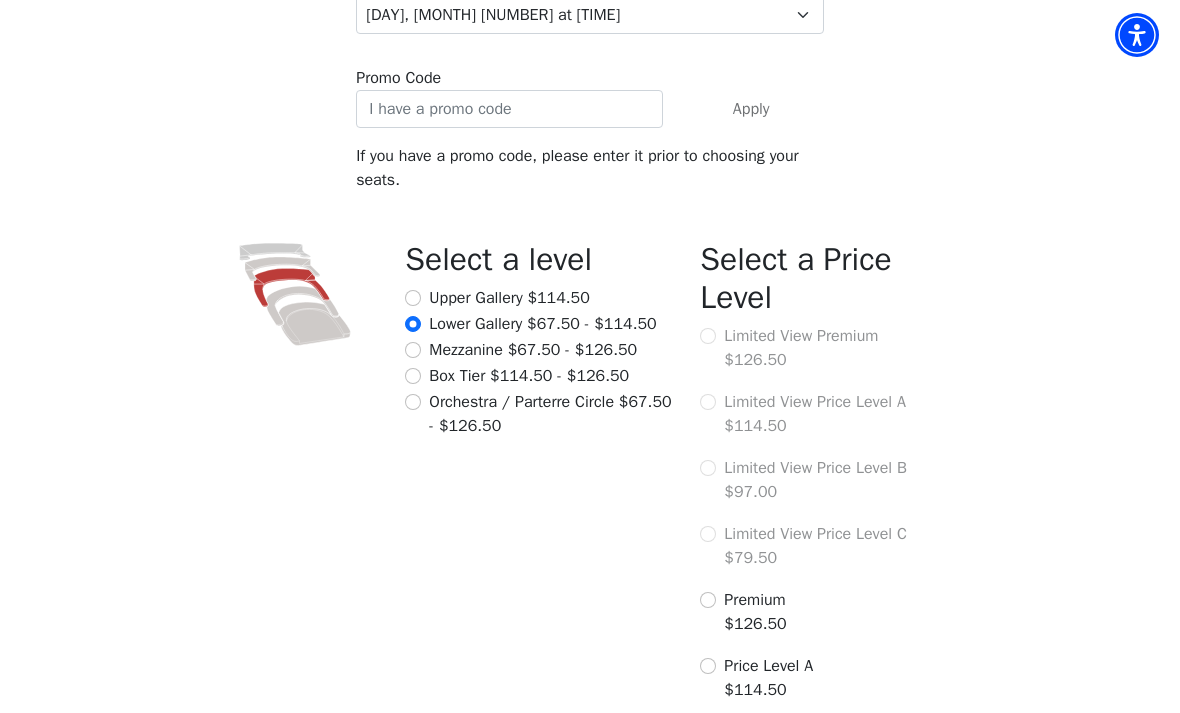 scroll, scrollTop: 265, scrollLeft: 0, axis: vertical 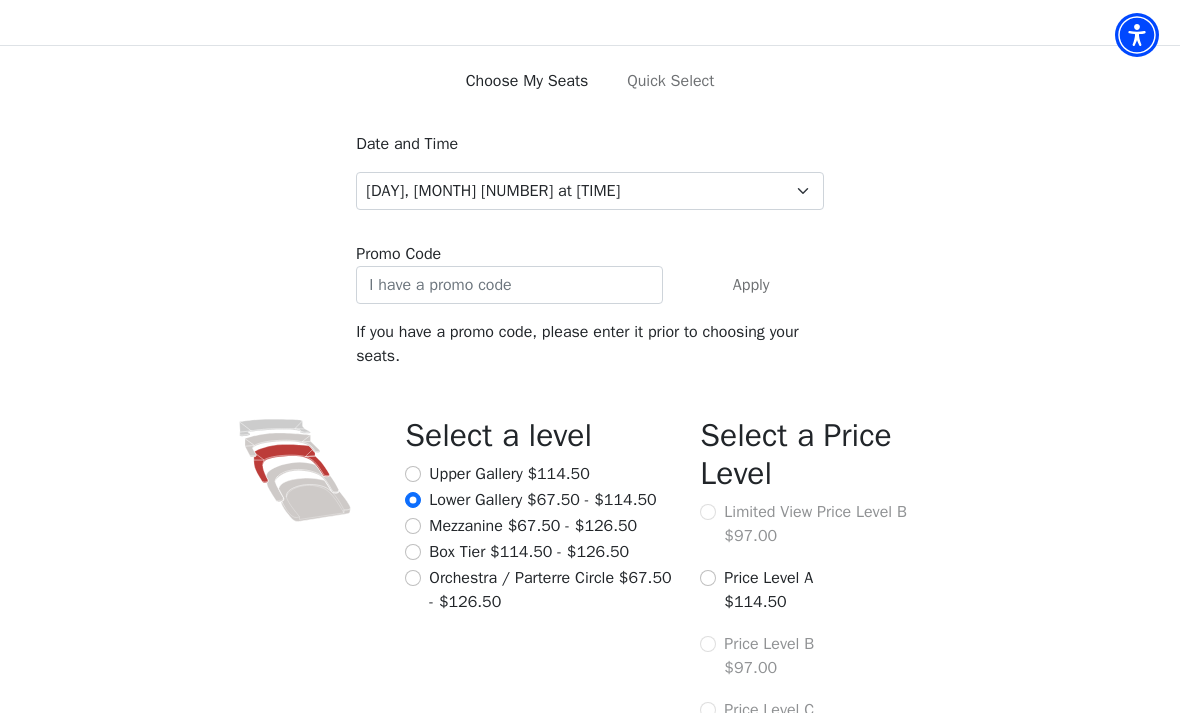 click on "Upper Gallery     $114.50" at bounding box center (413, 474) 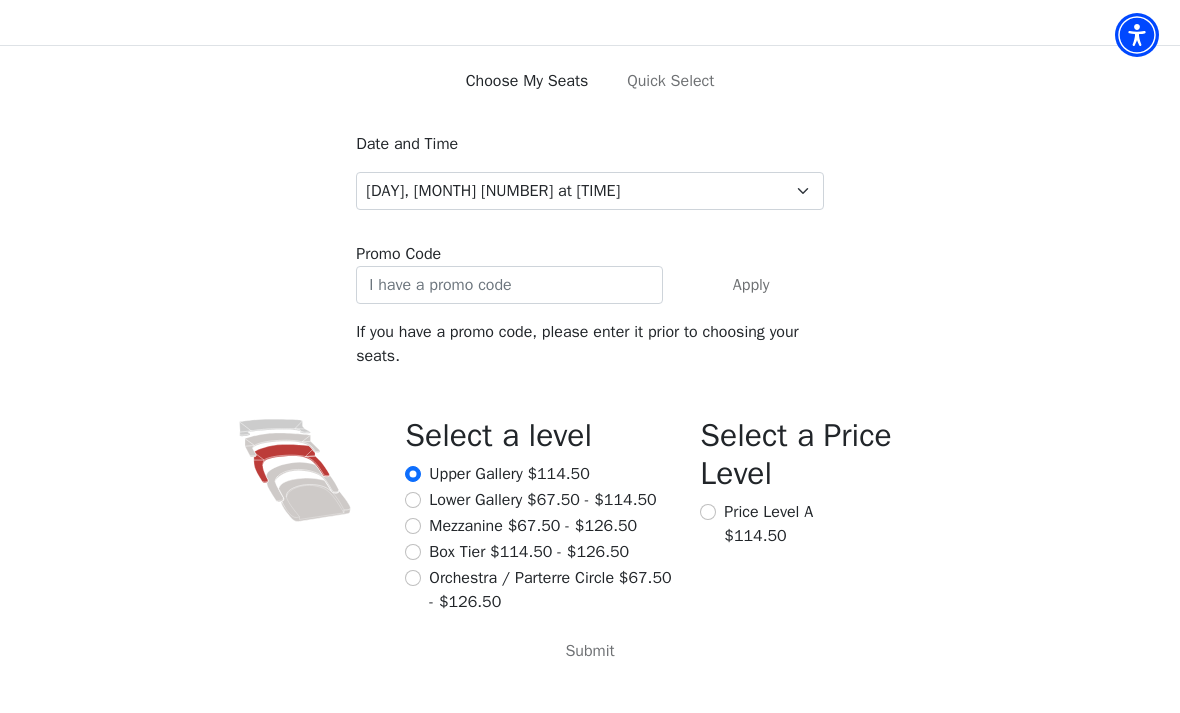 click on "Lower Gallery     $67.50 - $114.50" at bounding box center [540, 500] 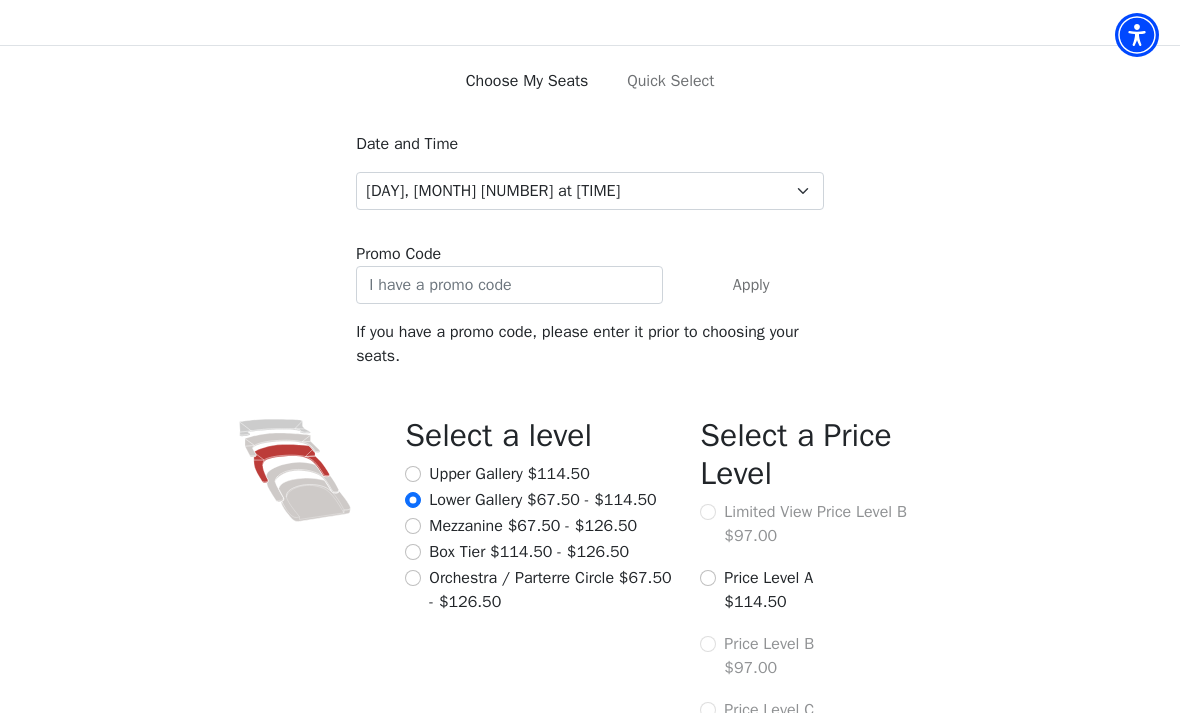 click on "Mezzanine     $67.50 - $126.50" at bounding box center (413, 526) 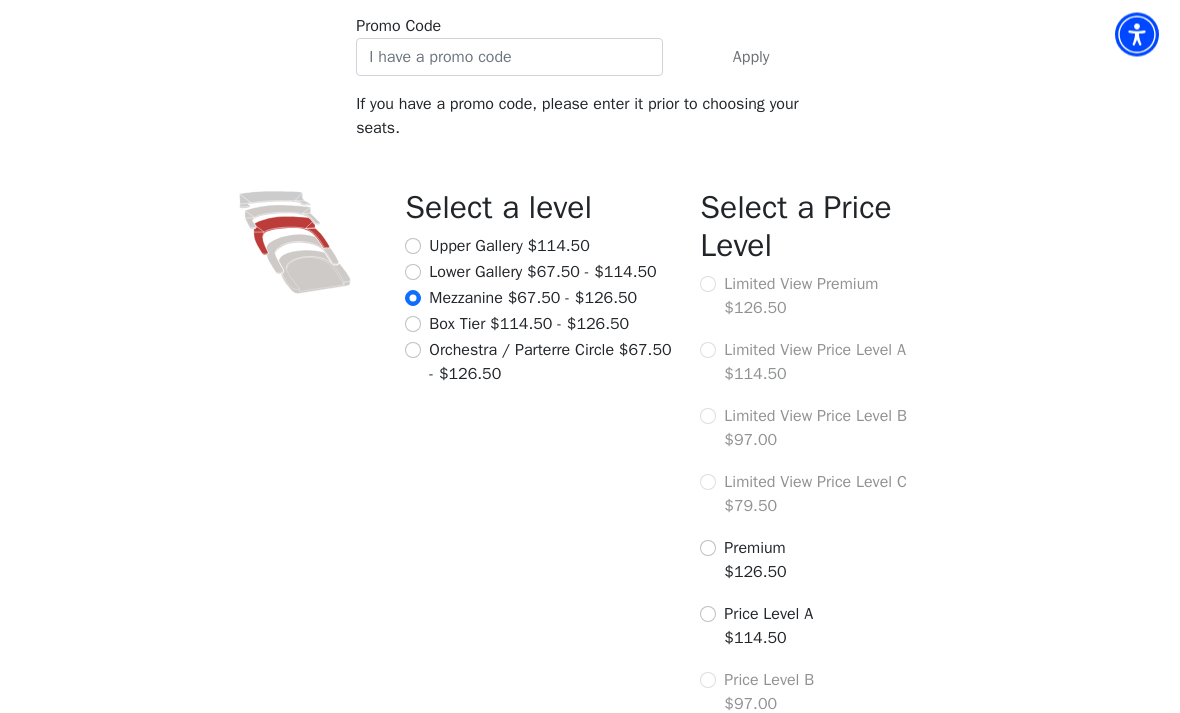 scroll, scrollTop: 493, scrollLeft: 0, axis: vertical 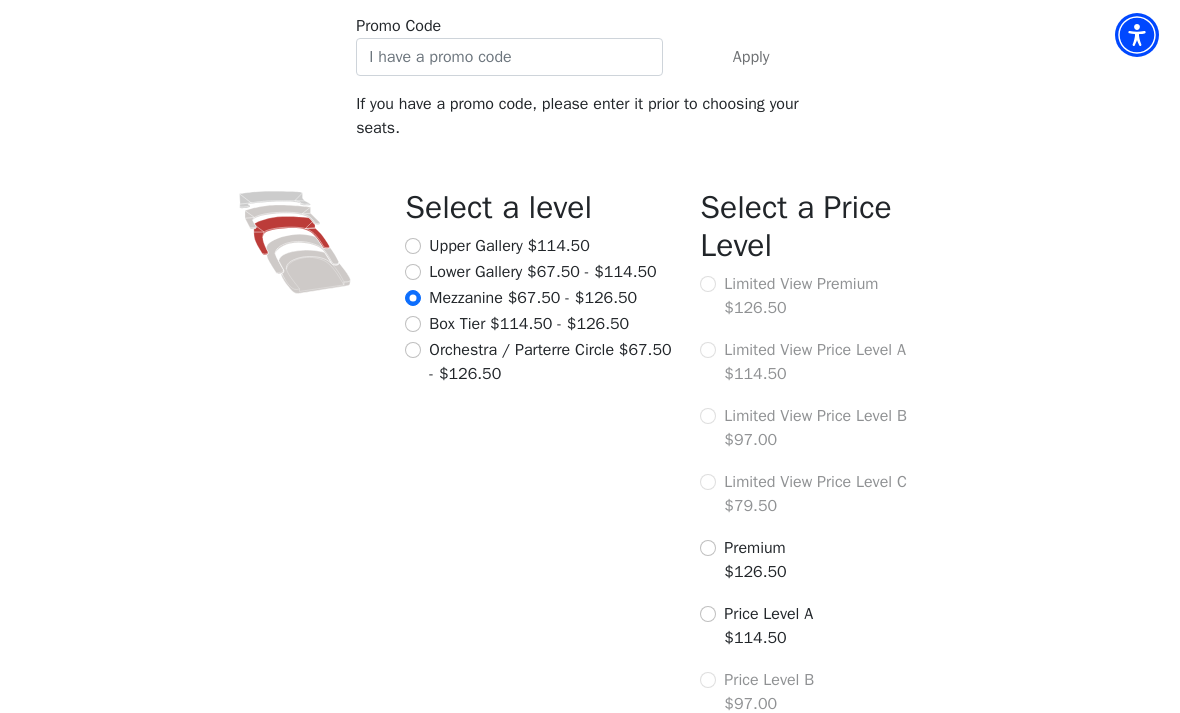 click on "Box Tier     $114.50 - $126.50" at bounding box center (413, 324) 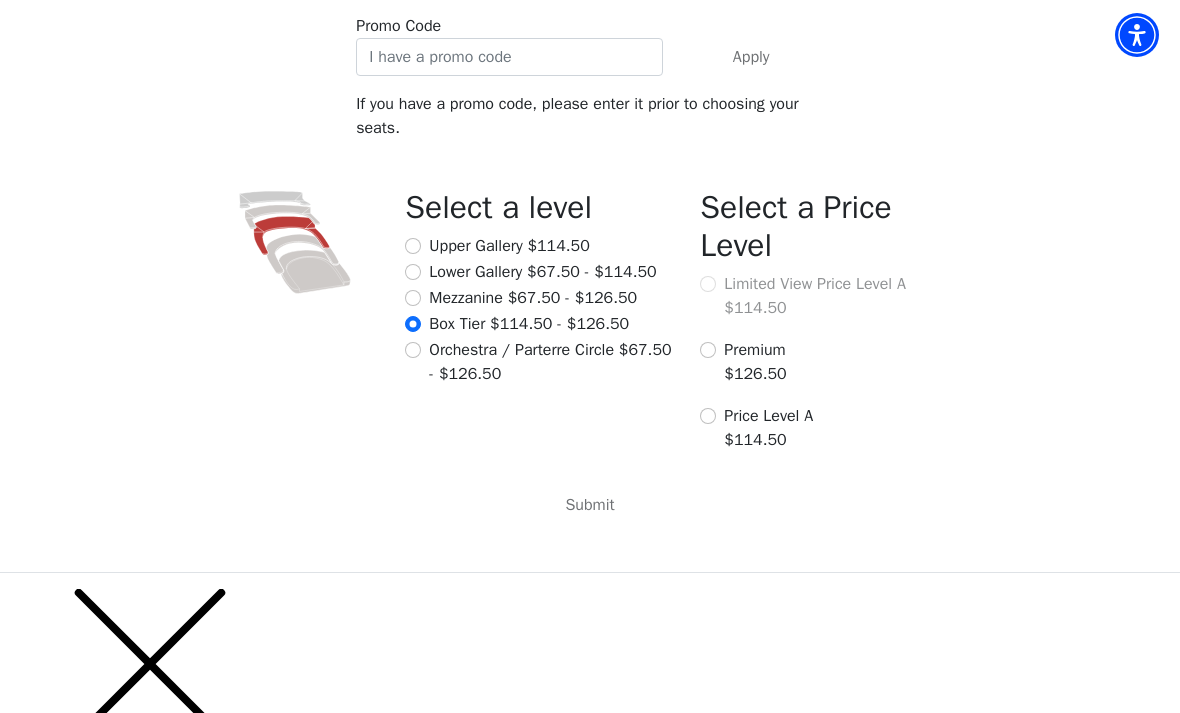 scroll, scrollTop: 265, scrollLeft: 0, axis: vertical 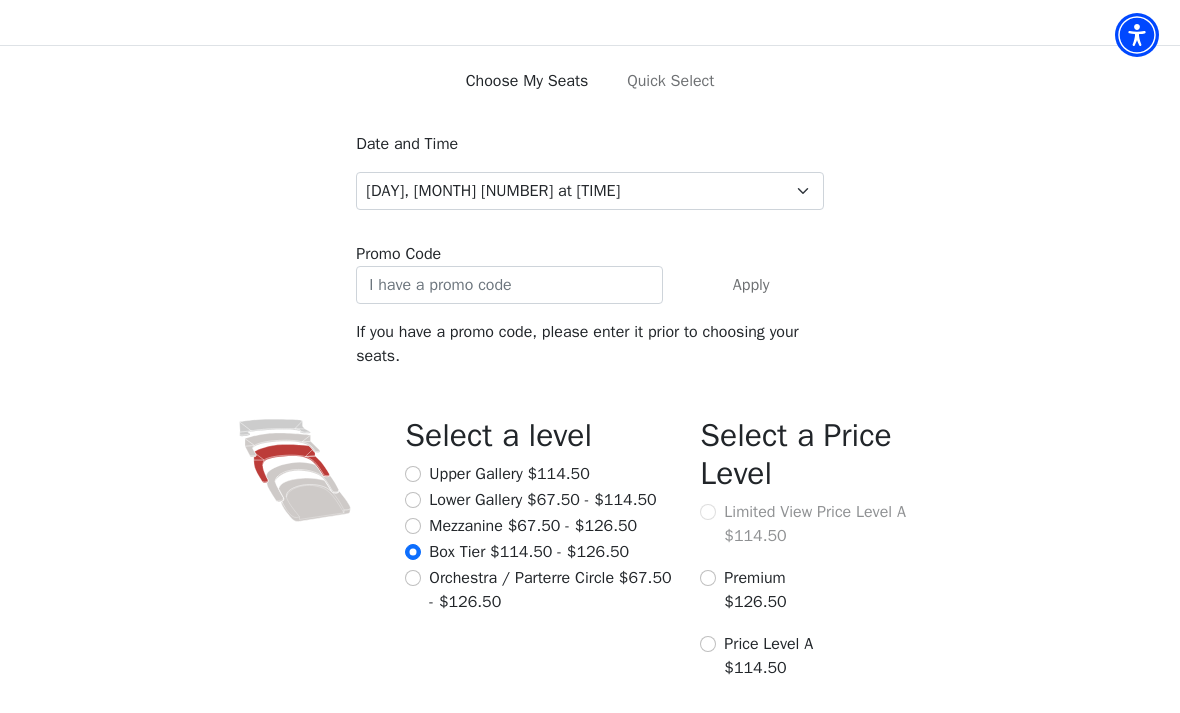 click on "Select a level     Upper Gallery     $114.50   Lower Gallery     $67.50 - $114.50   Mezzanine     $67.50 - $126.50   Box Tier     $114.50 - $126.50   Orchestra / Parterre Circle     $67.50 - $126.50" at bounding box center [540, 557] 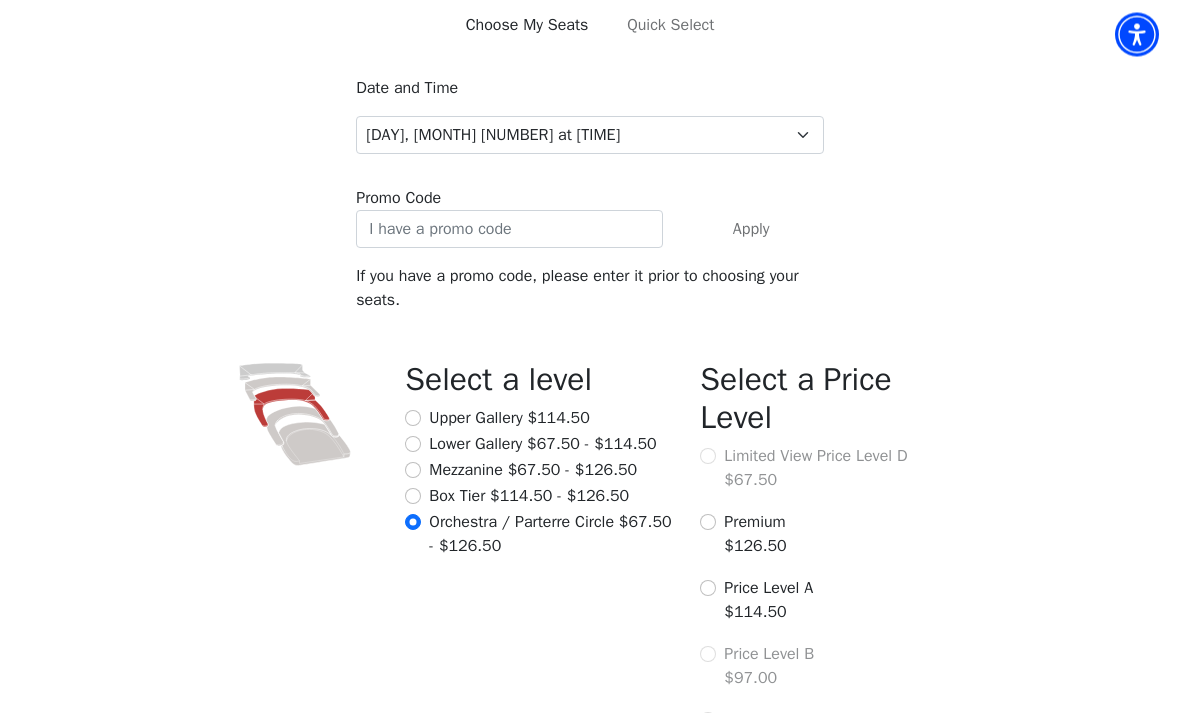 scroll, scrollTop: 322, scrollLeft: 0, axis: vertical 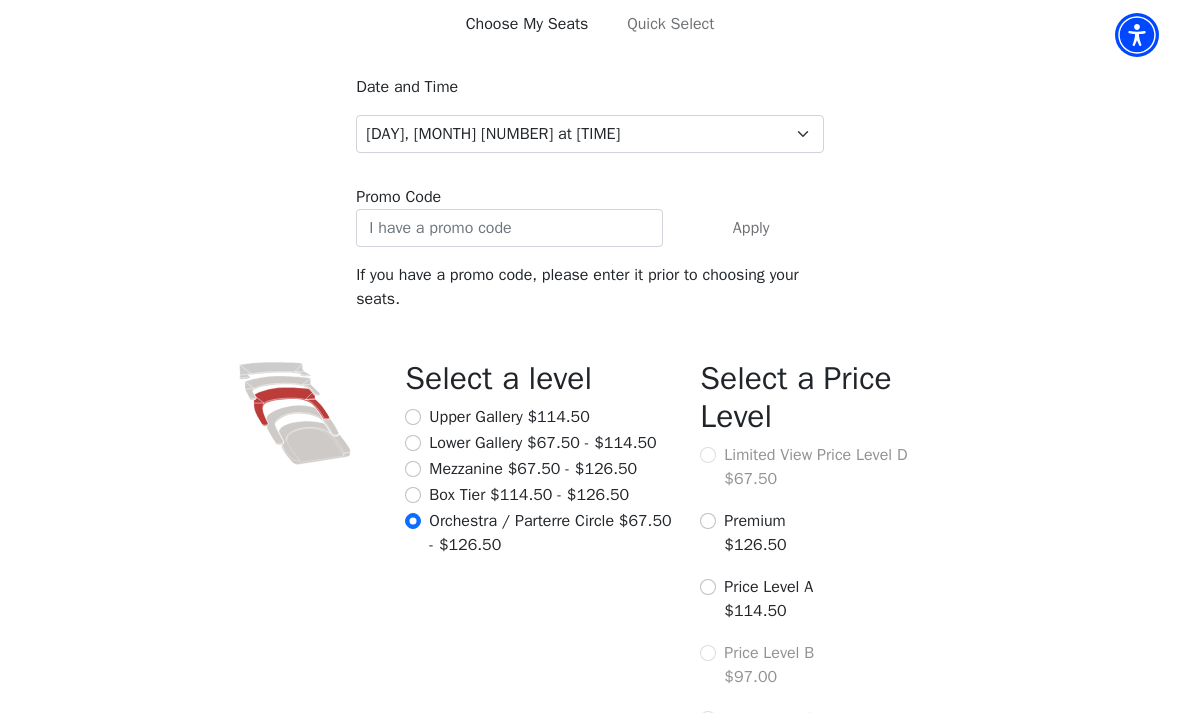 click on "Price Level A $114.50" at bounding box center (708, 587) 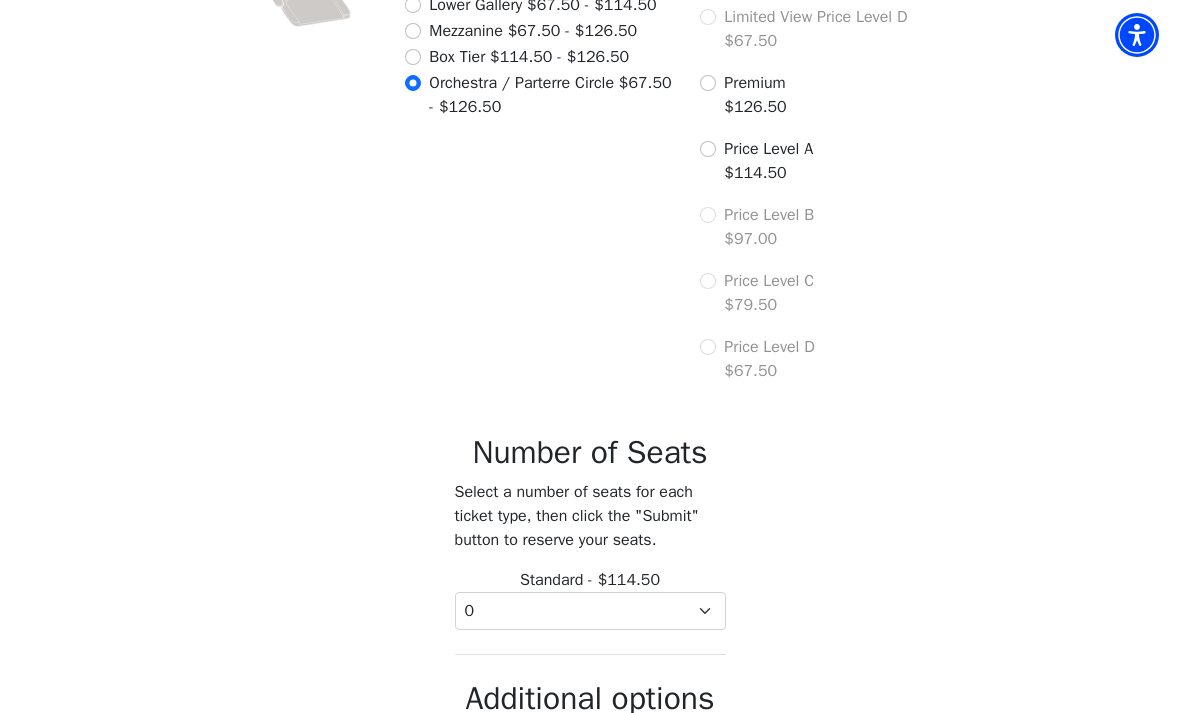 scroll, scrollTop: 810, scrollLeft: 0, axis: vertical 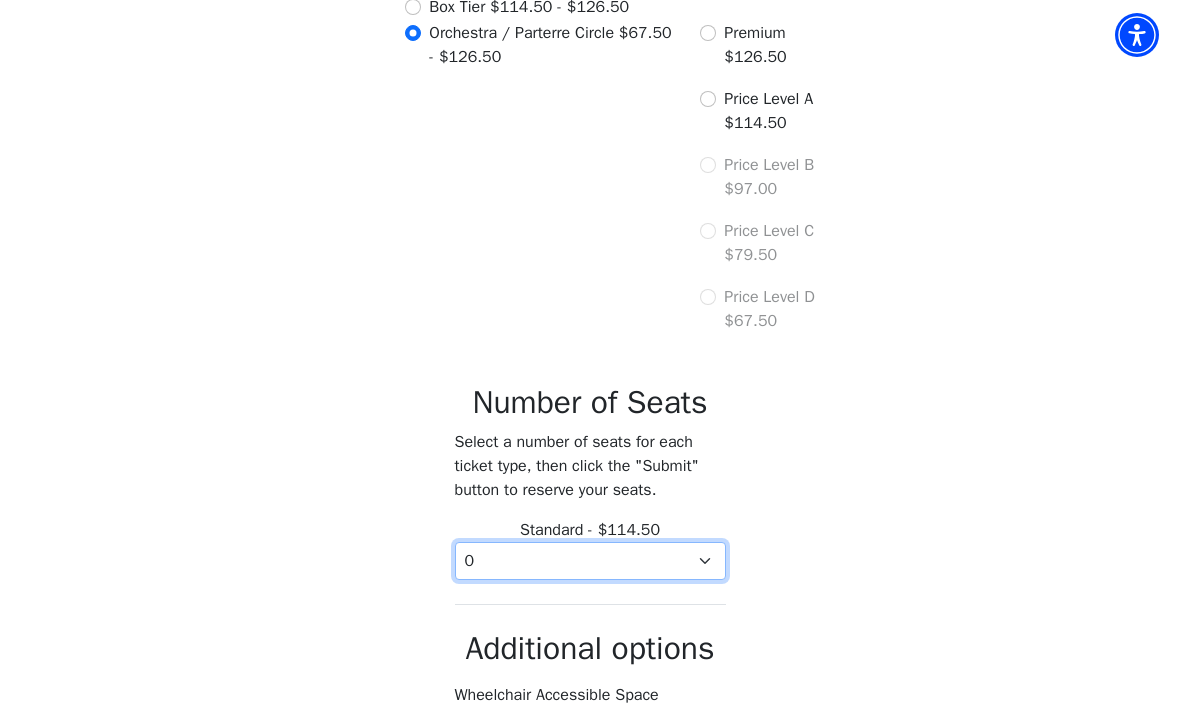 click on "0 1 2 3 4 5 6 7 8 9" at bounding box center (590, 561) 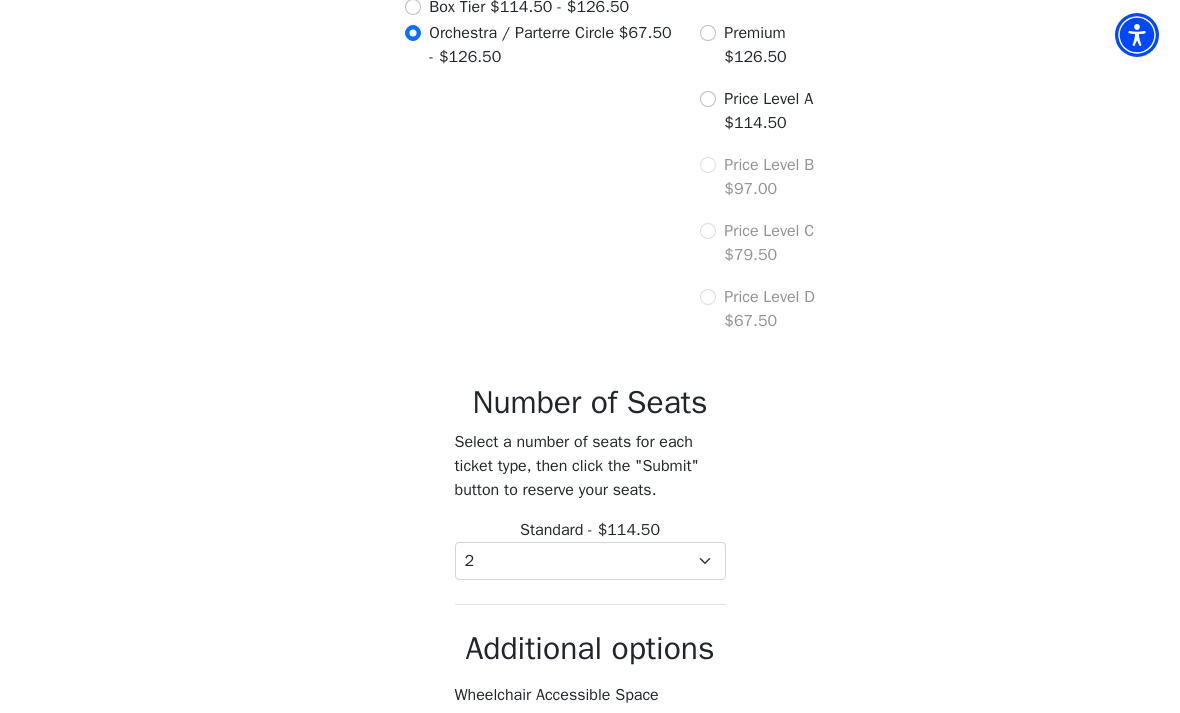 click on "Submit" at bounding box center (590, 892) 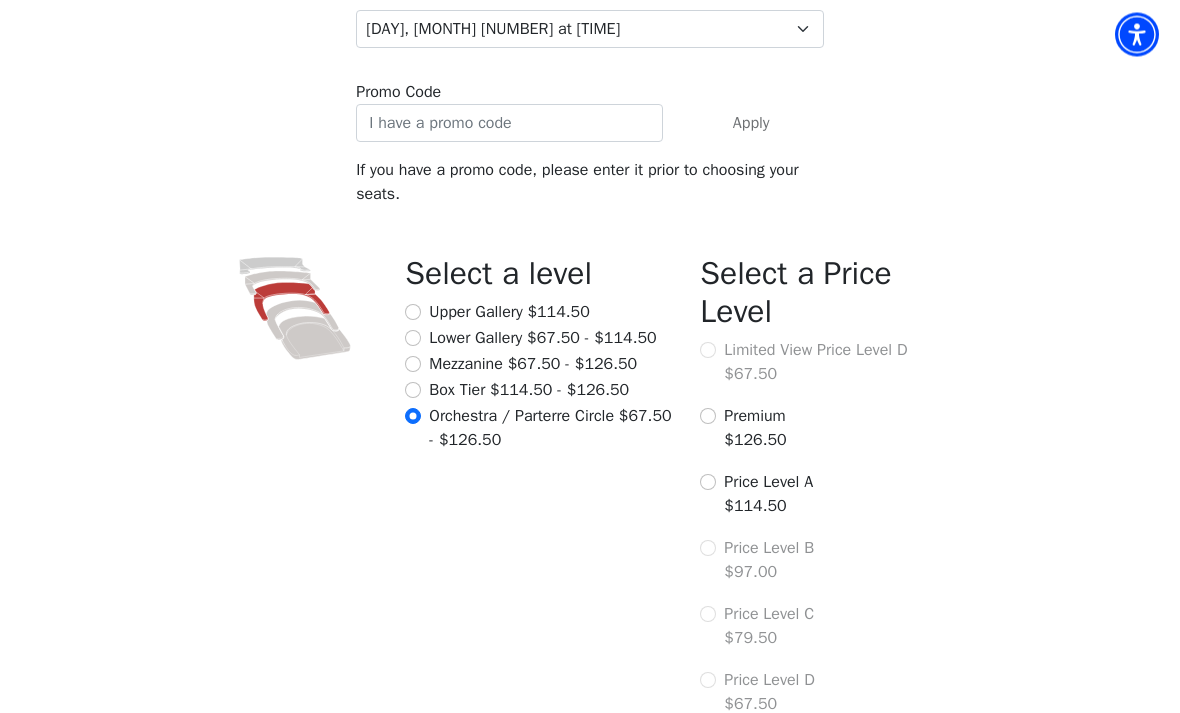 scroll, scrollTop: 405, scrollLeft: 0, axis: vertical 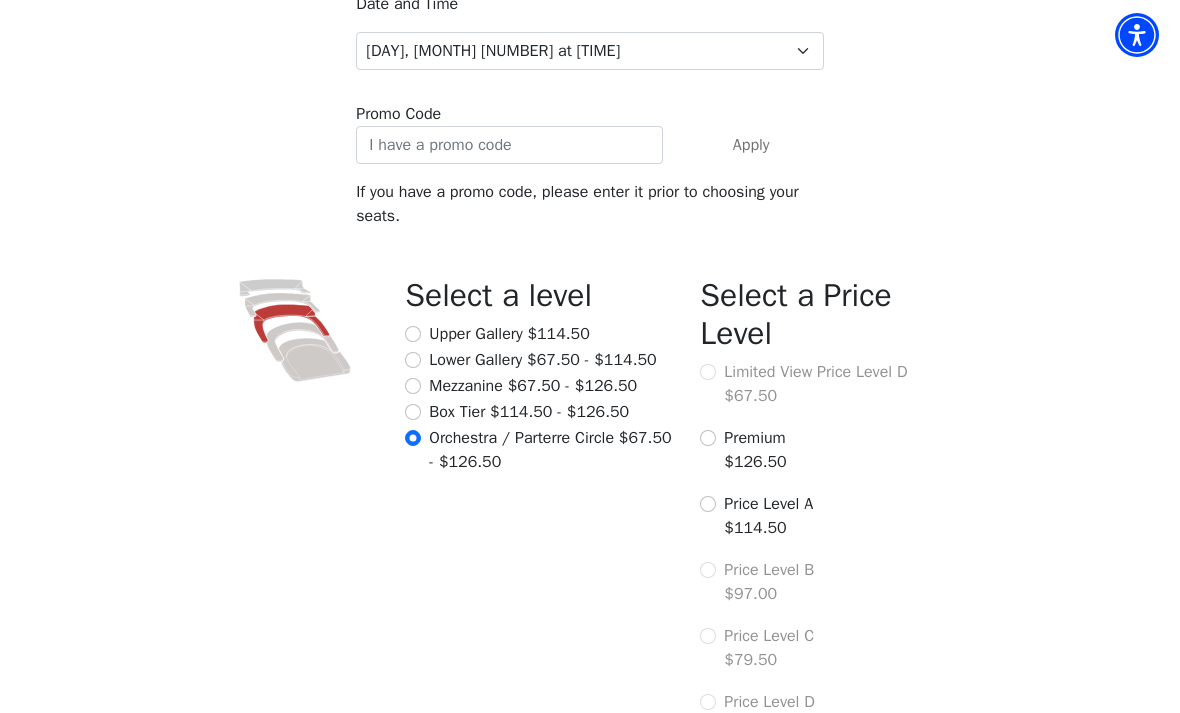 click on "Box Tier     $114.50 - $126.50" at bounding box center [413, 412] 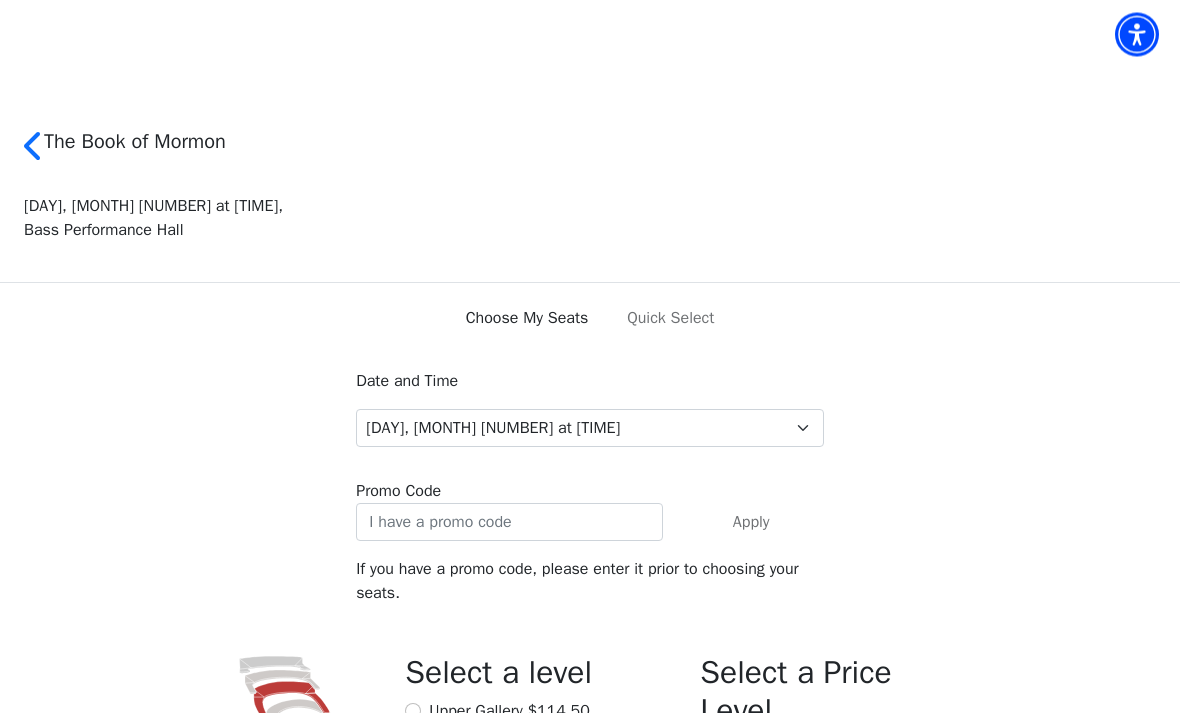 scroll, scrollTop: 0, scrollLeft: 0, axis: both 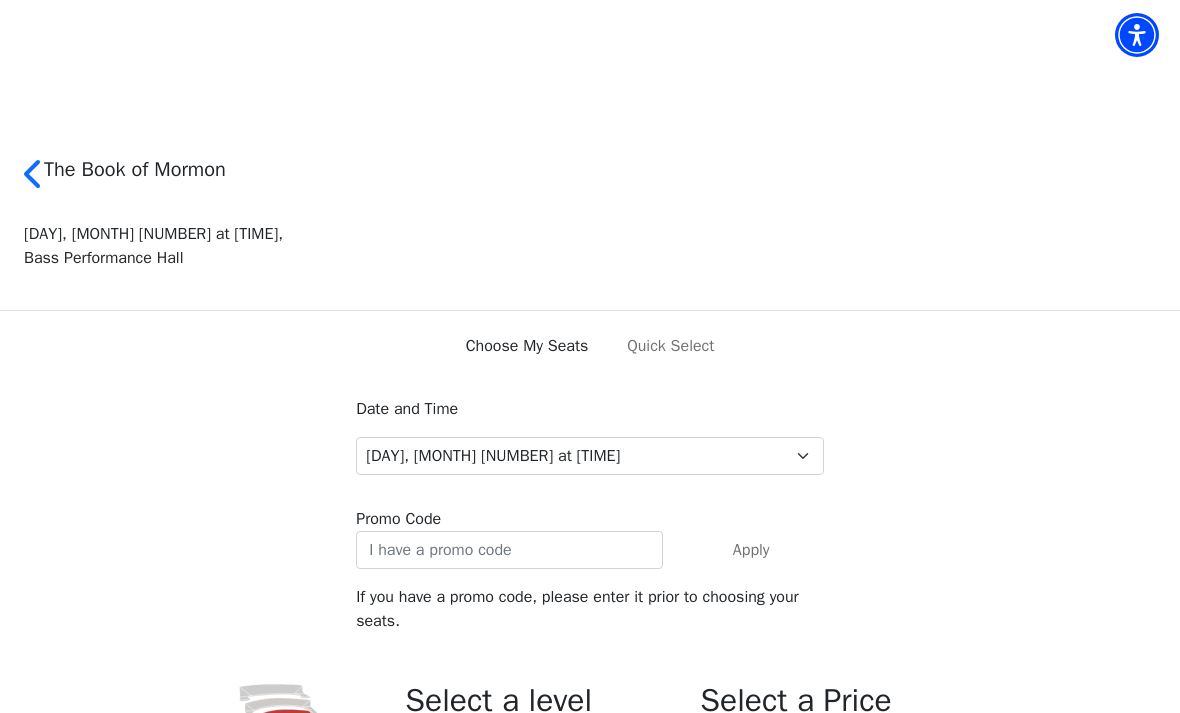 click on "The Book of Mormon" at bounding box center [135, 170] 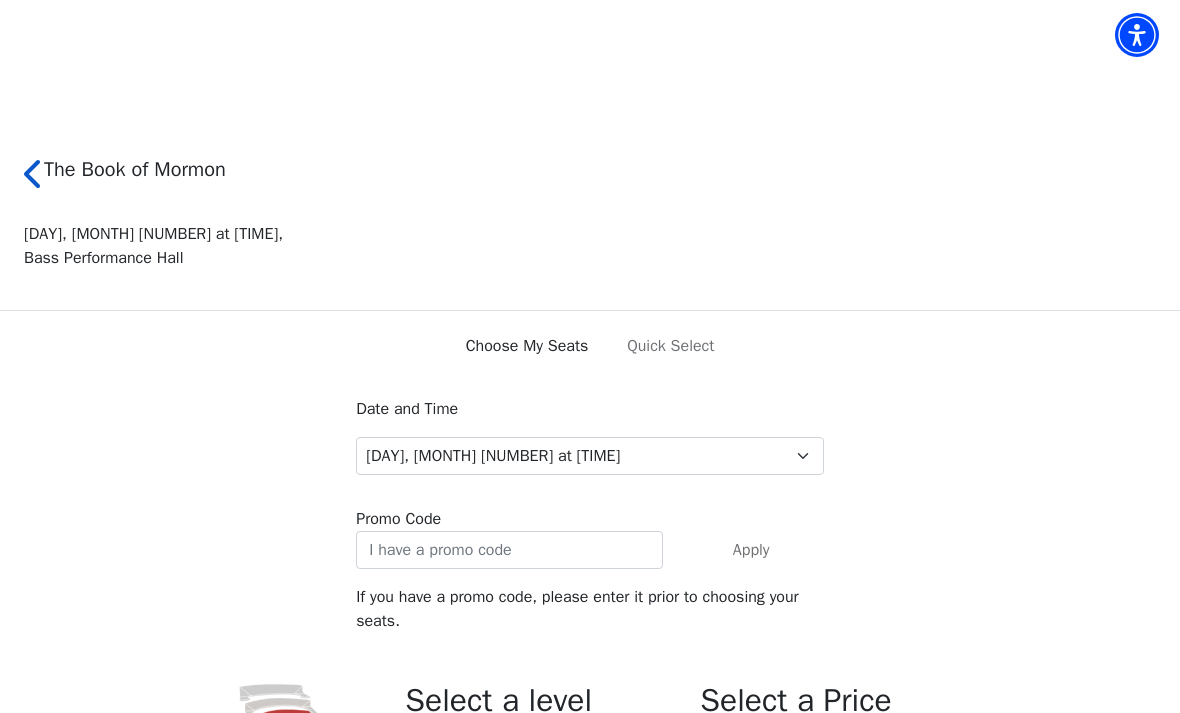 click at bounding box center (34, 174) 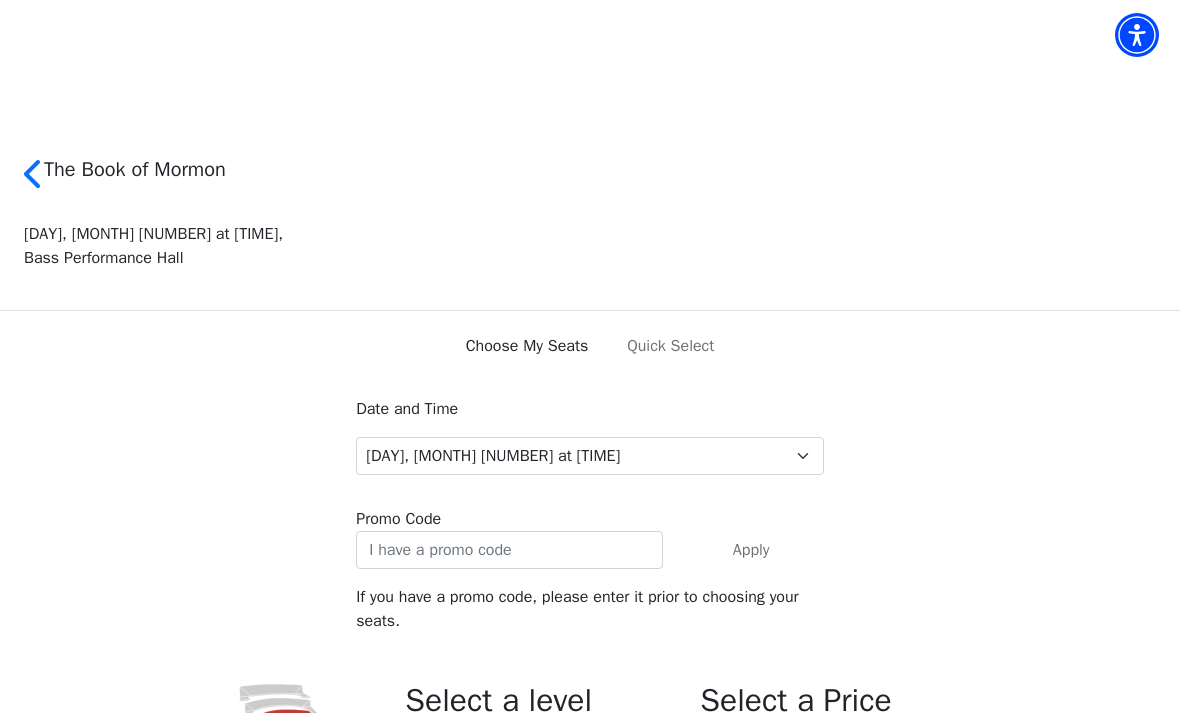 click on "The Book of Mormon" at bounding box center (135, 170) 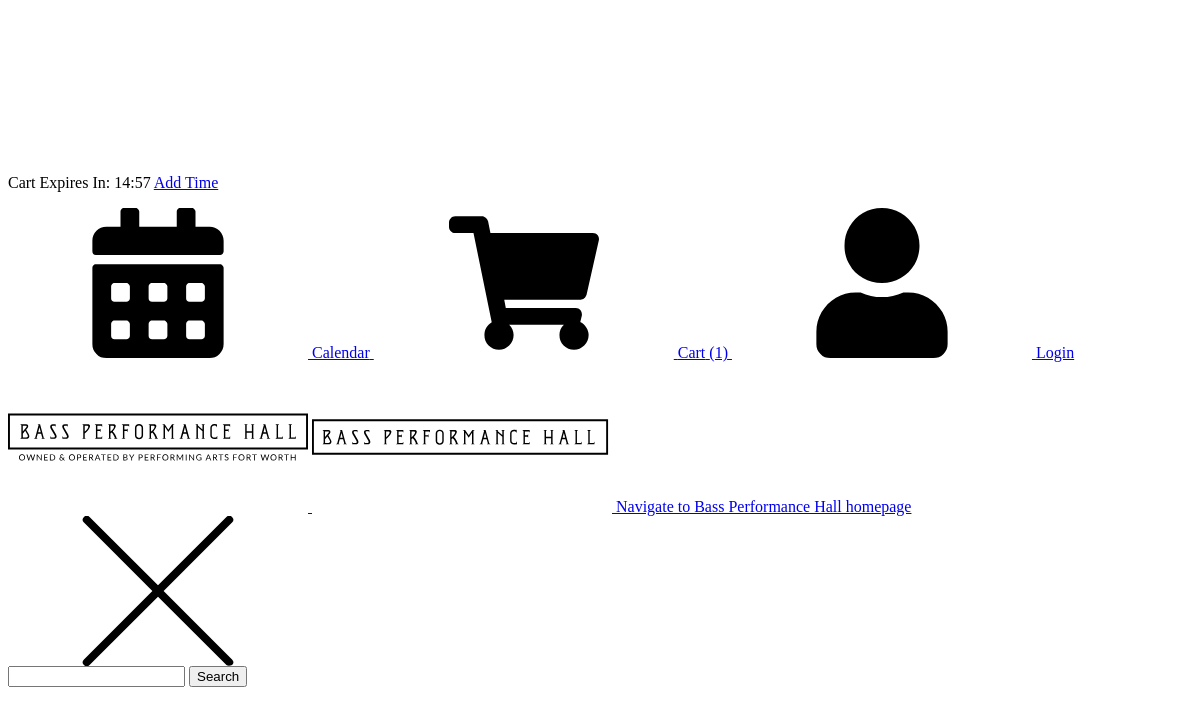 scroll, scrollTop: 0, scrollLeft: 0, axis: both 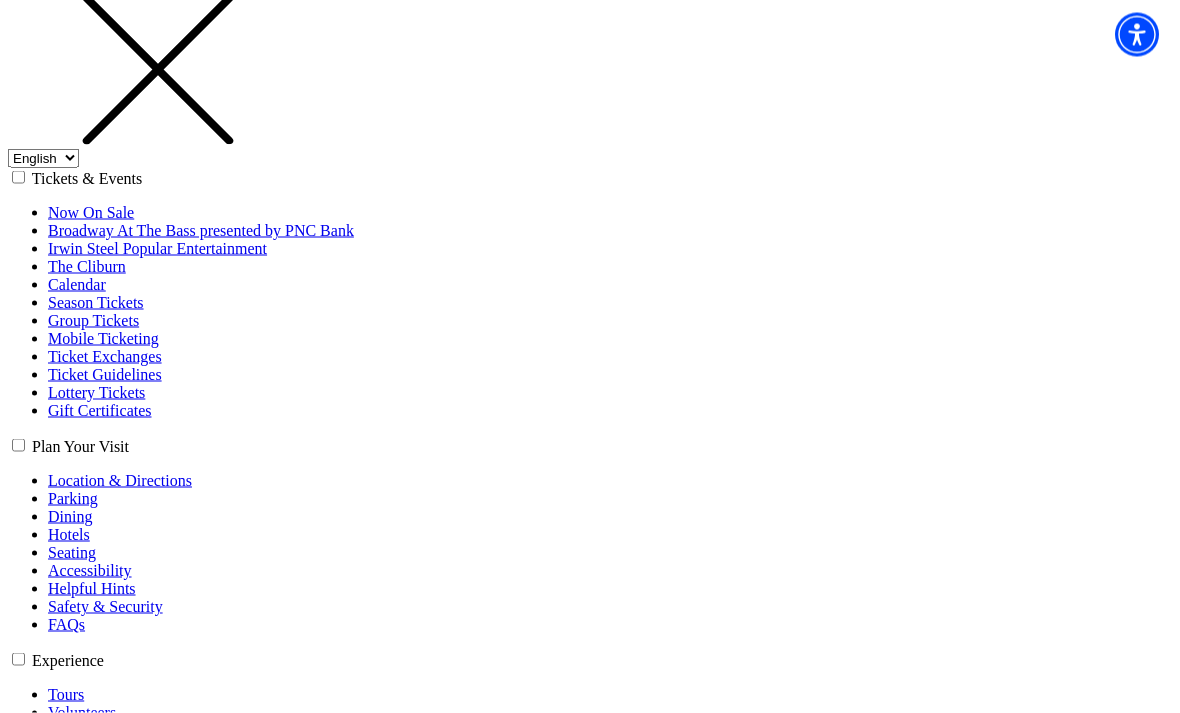 click on "Buy Tickets" at bounding box center (46, 44436) 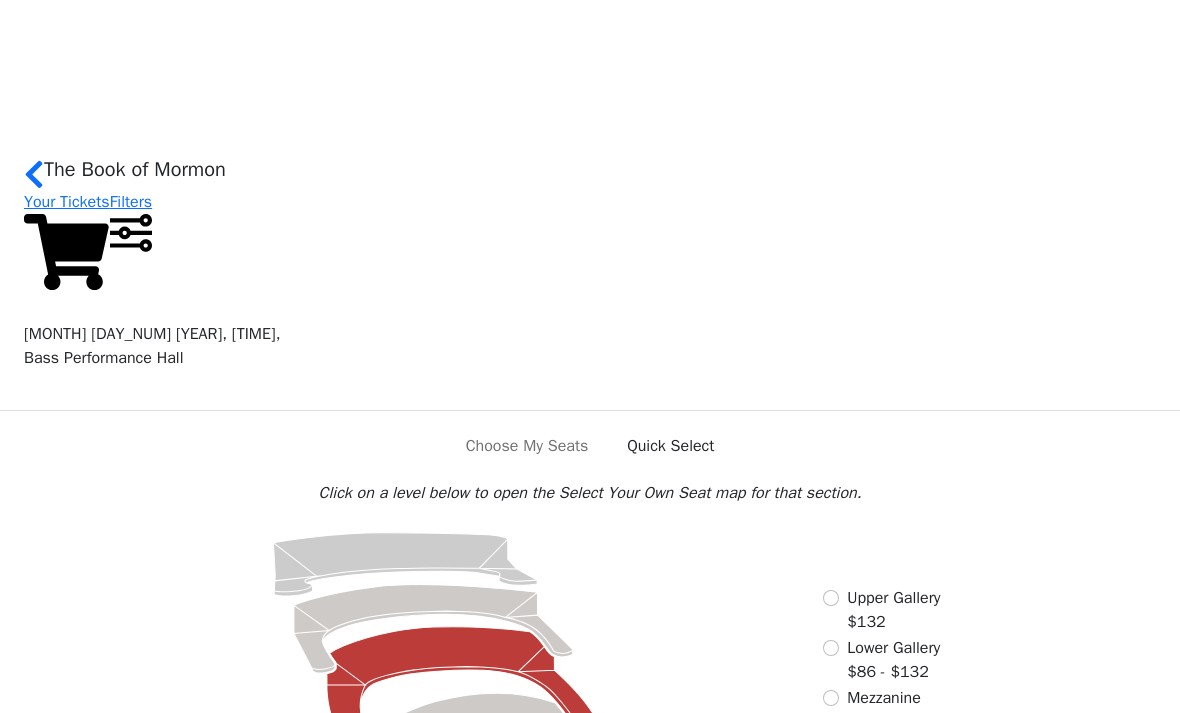scroll, scrollTop: 0, scrollLeft: 0, axis: both 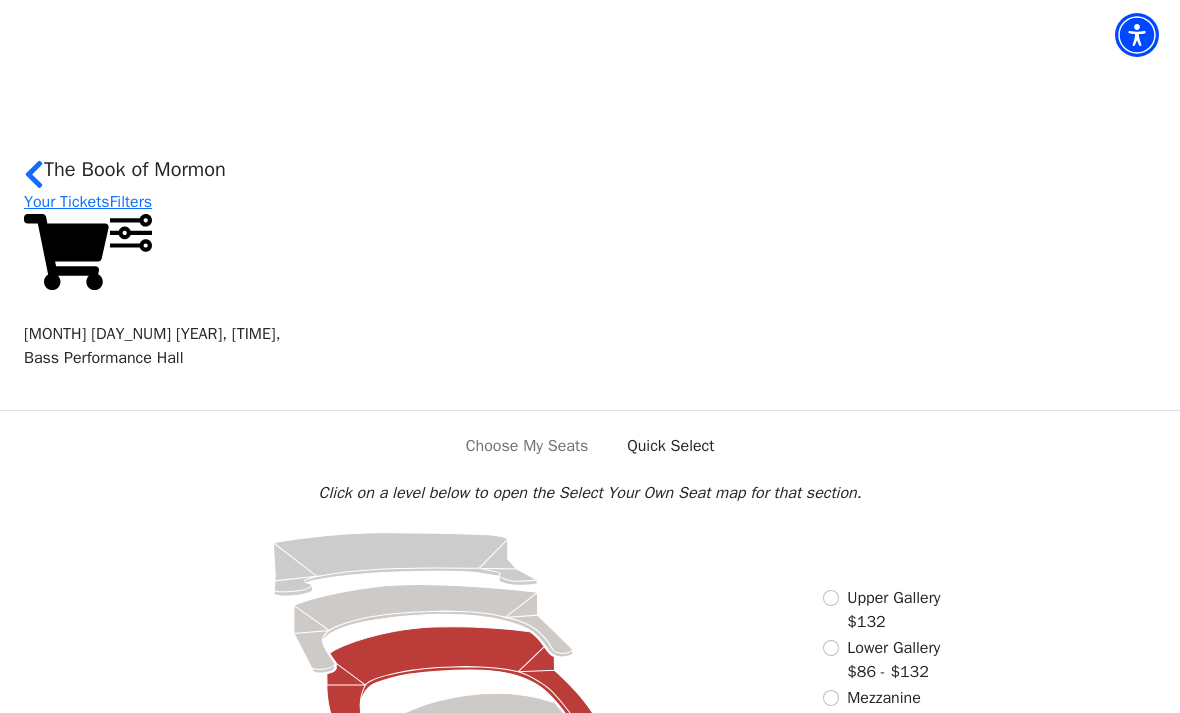 click at bounding box center [831, 798] 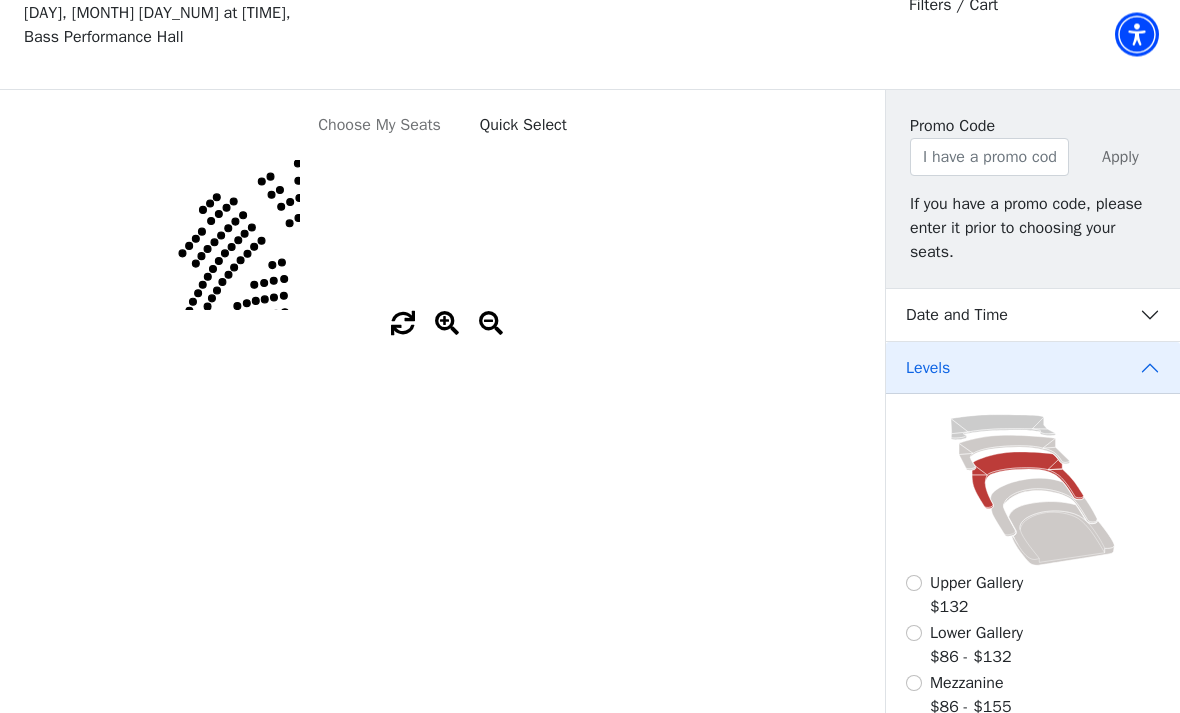 scroll, scrollTop: 321, scrollLeft: 0, axis: vertical 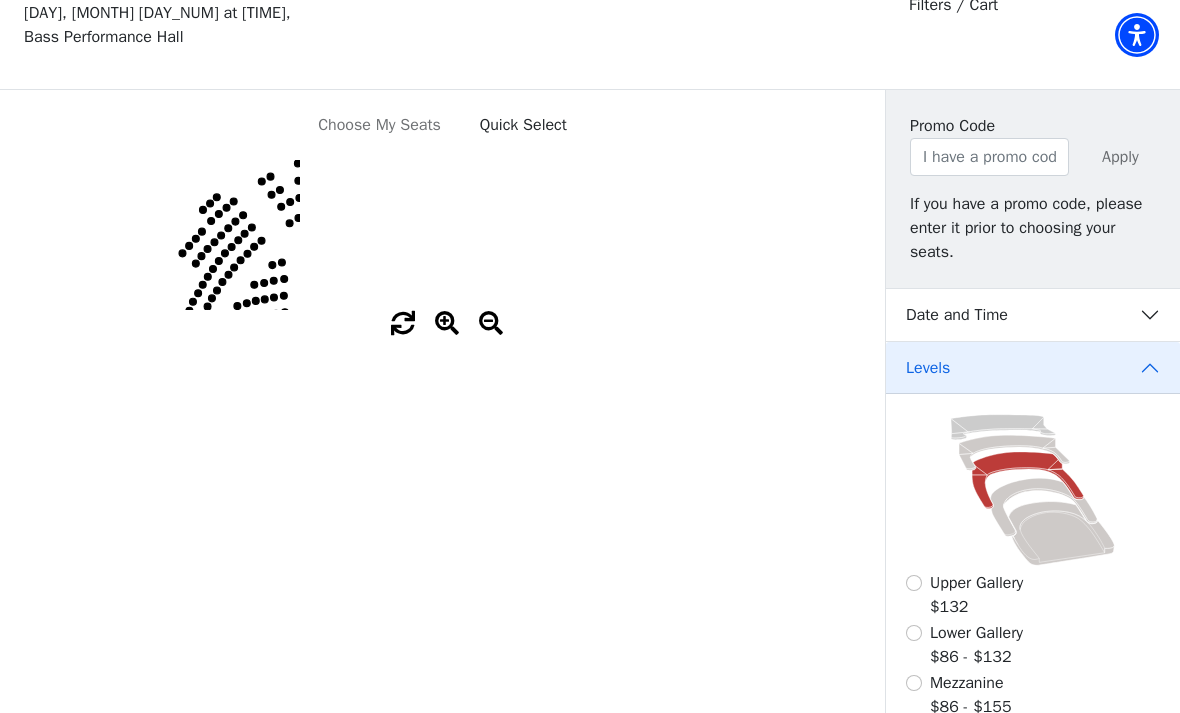 click at bounding box center [914, 733] 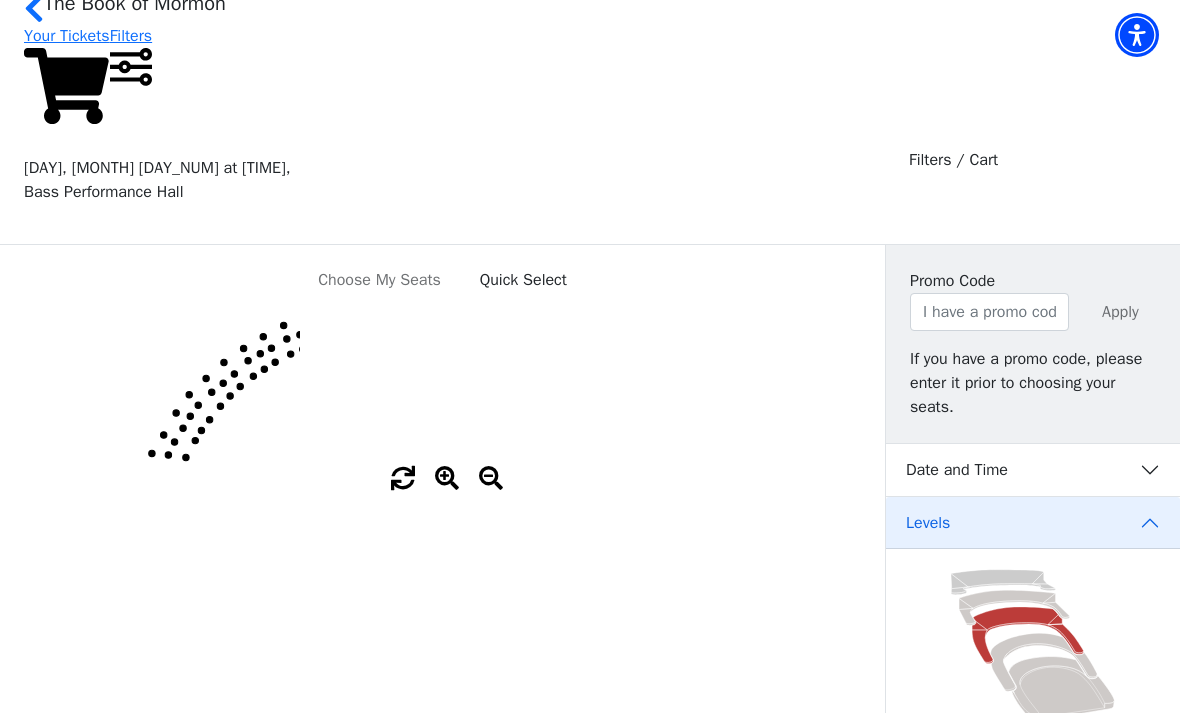 scroll, scrollTop: 176, scrollLeft: 0, axis: vertical 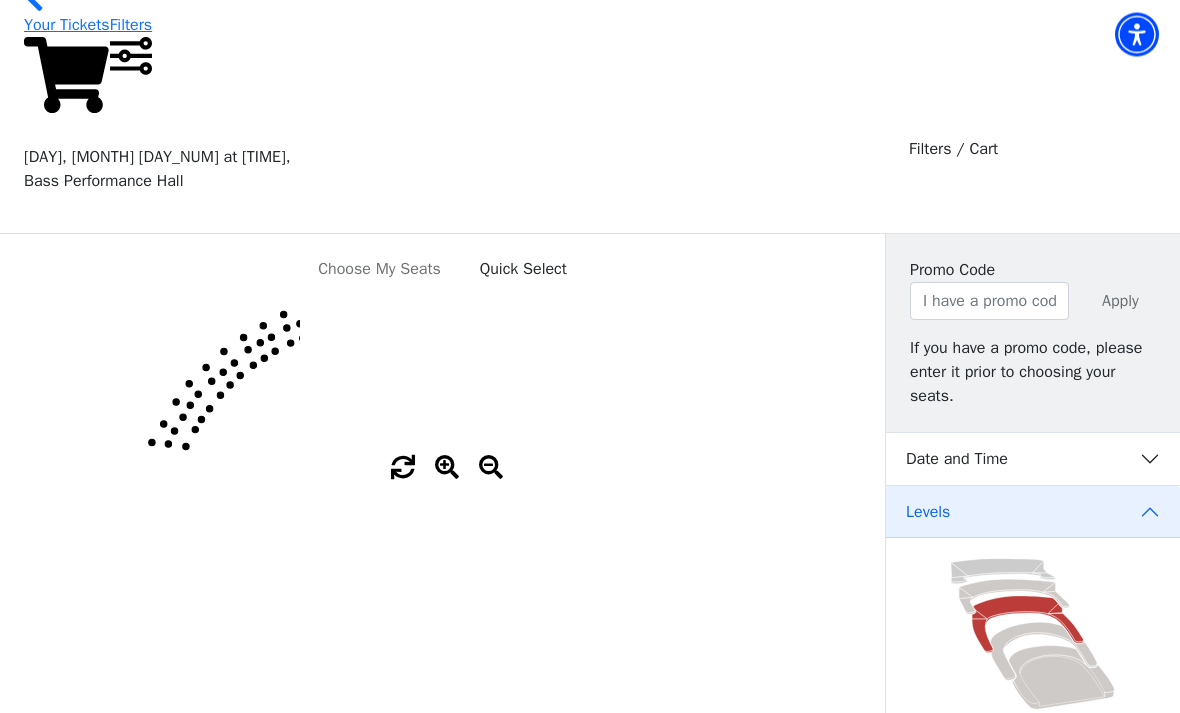click on "Mezzanine $86 - $155" at bounding box center [1033, 840] 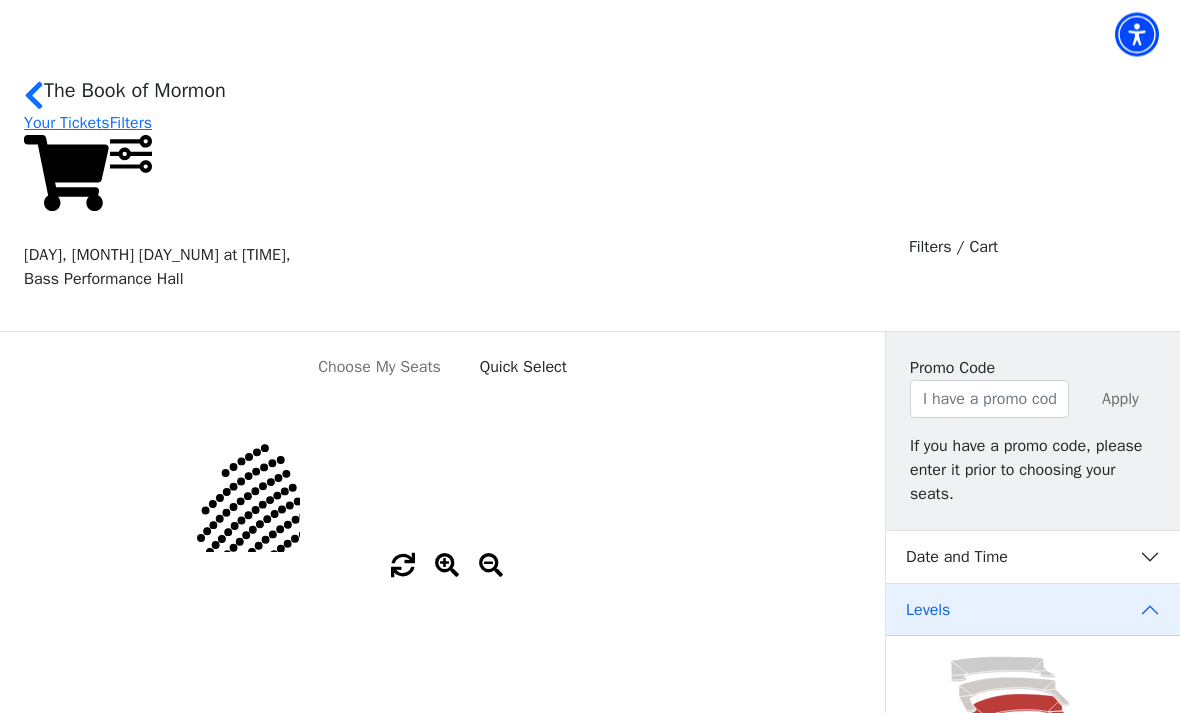 scroll, scrollTop: 93, scrollLeft: 0, axis: vertical 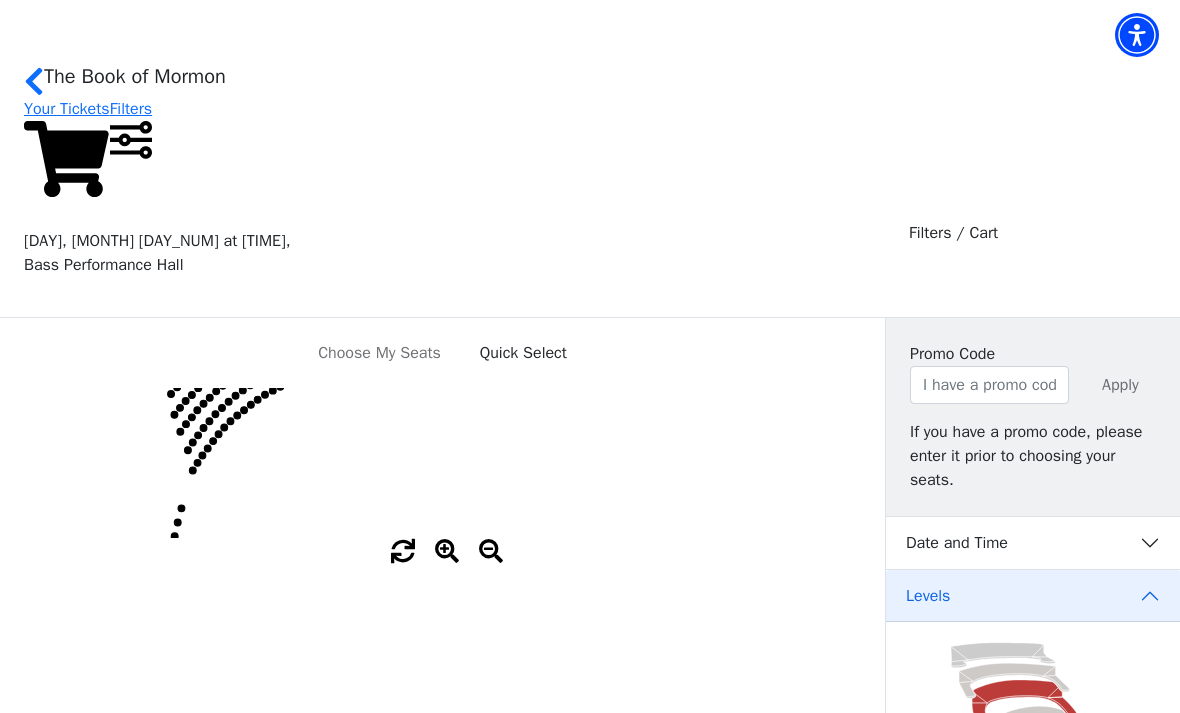 click on "Center   (MEZC)   Right   (MEZR)   Left   (MEZL)   (MEXBOXR)   (MEXBOXL)   XX   WW   CC   DD   YY   BB   ZZ   AA   G   F   E   D   G   F   C   B   A   E   D   C   B   A" 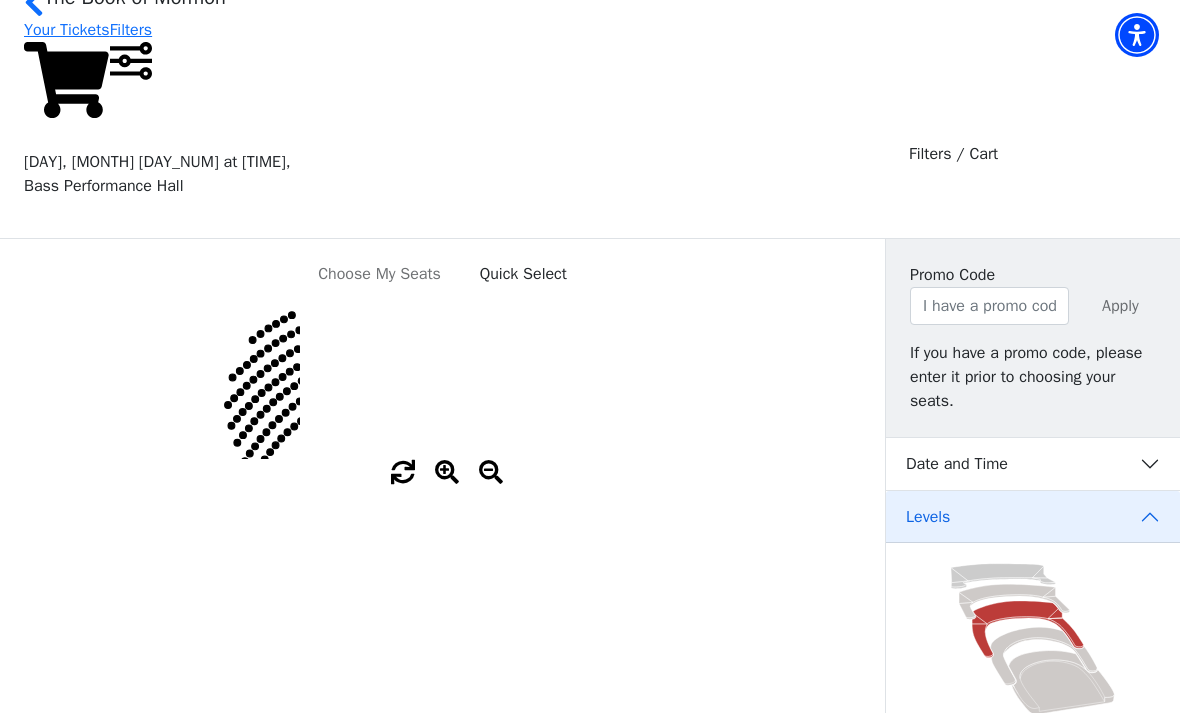 scroll, scrollTop: 206, scrollLeft: 0, axis: vertical 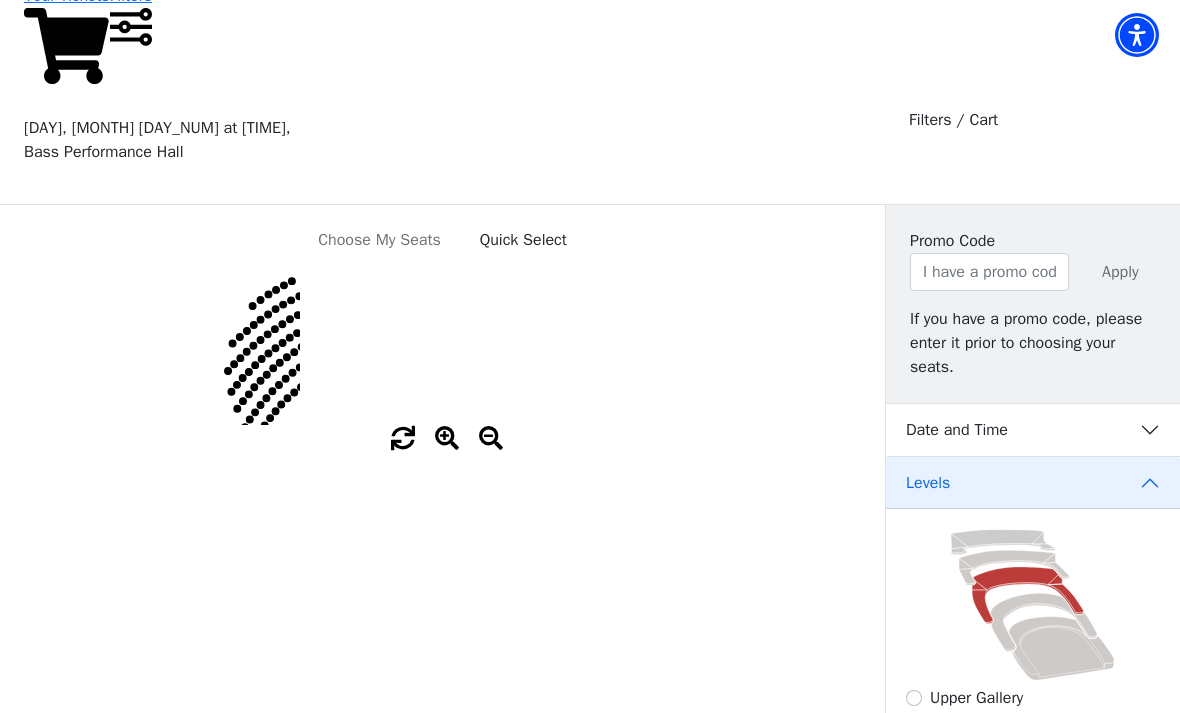 click at bounding box center [914, 748] 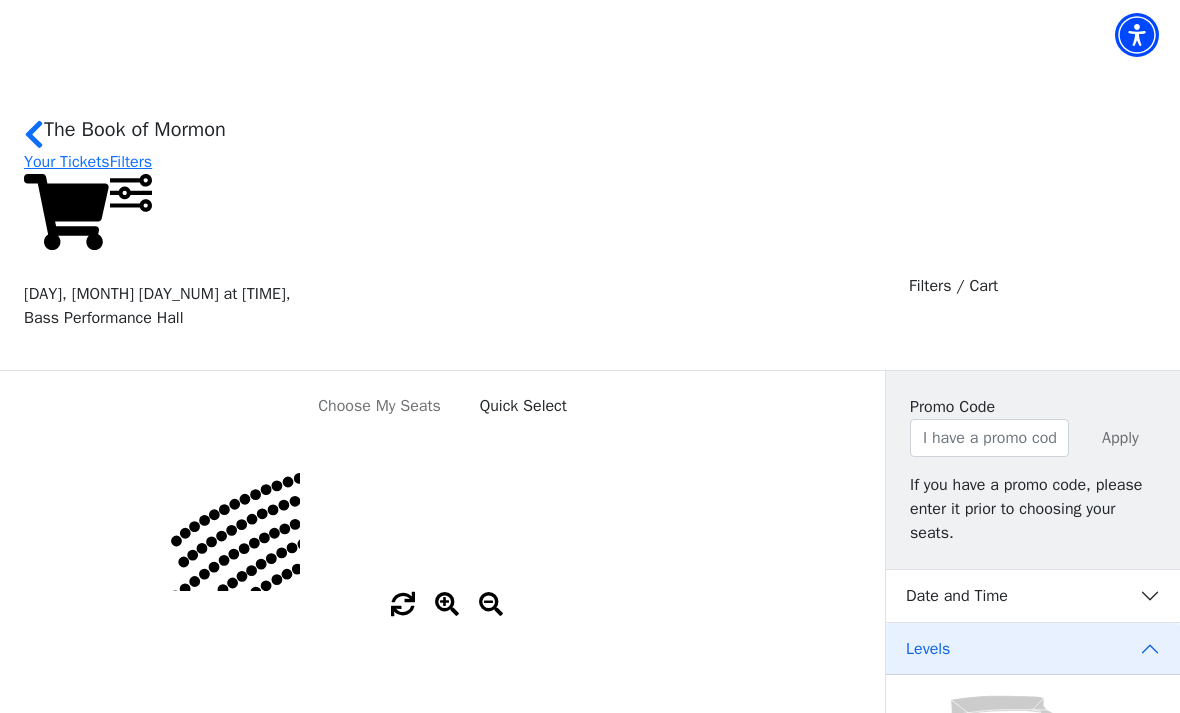scroll, scrollTop: 93, scrollLeft: 0, axis: vertical 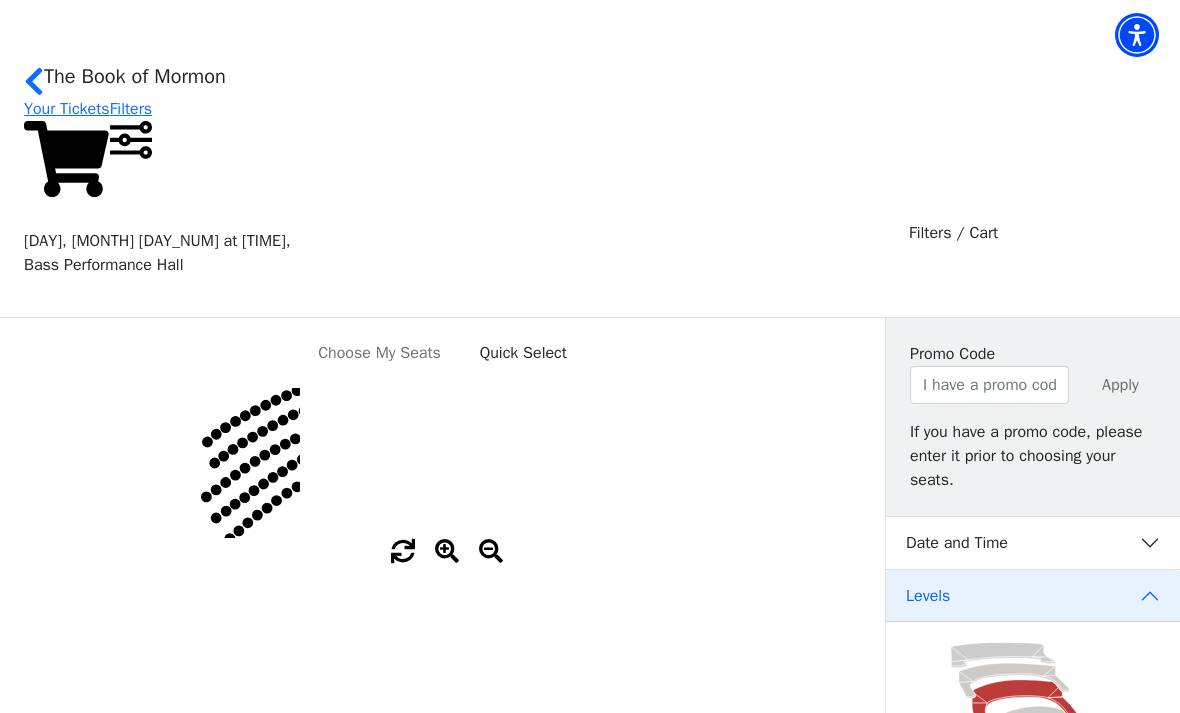 click at bounding box center [914, 811] 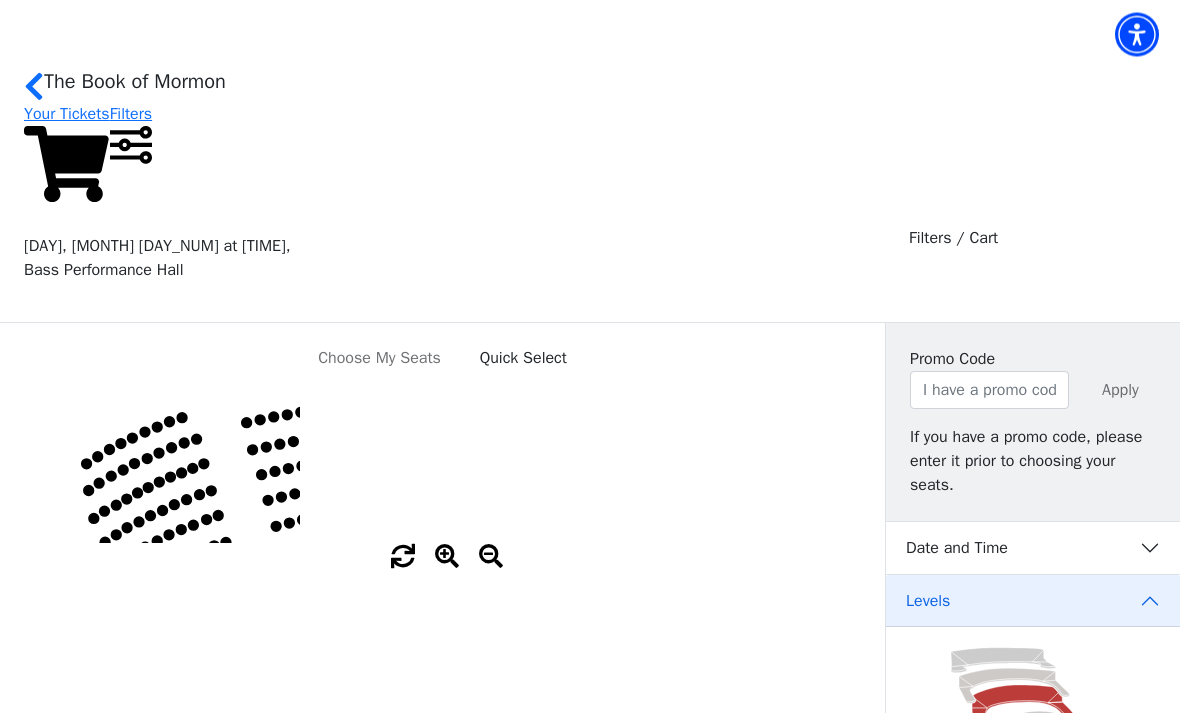 scroll, scrollTop: 93, scrollLeft: 0, axis: vertical 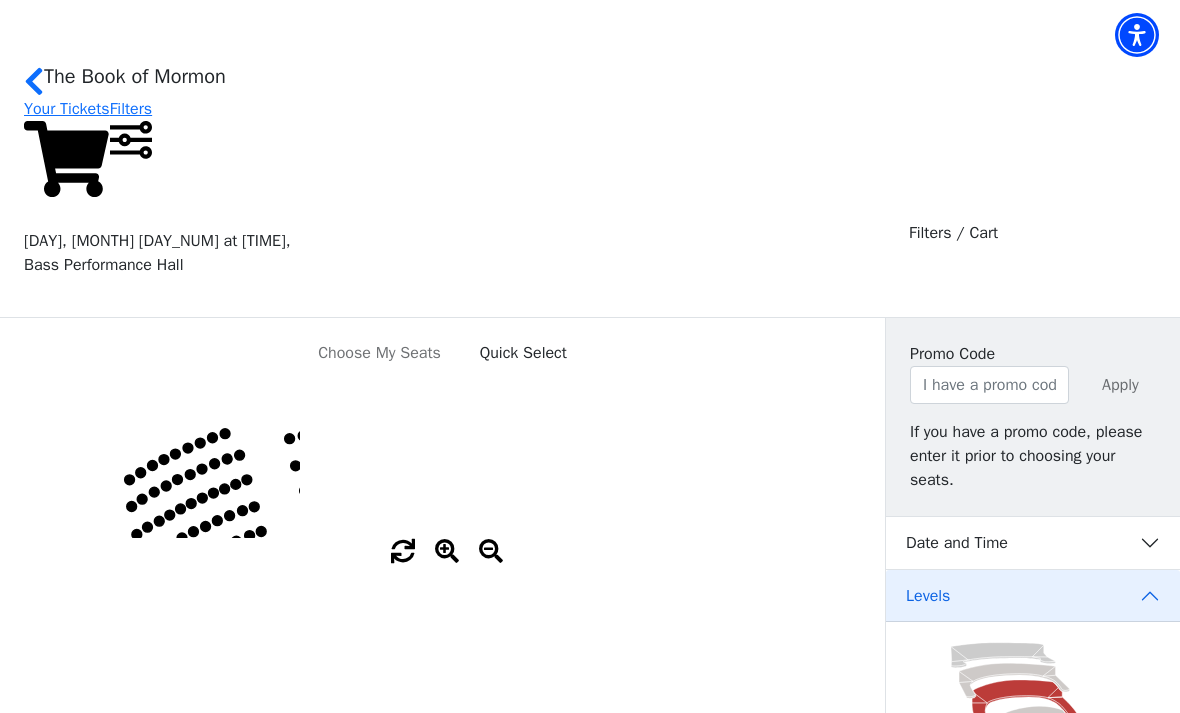 click 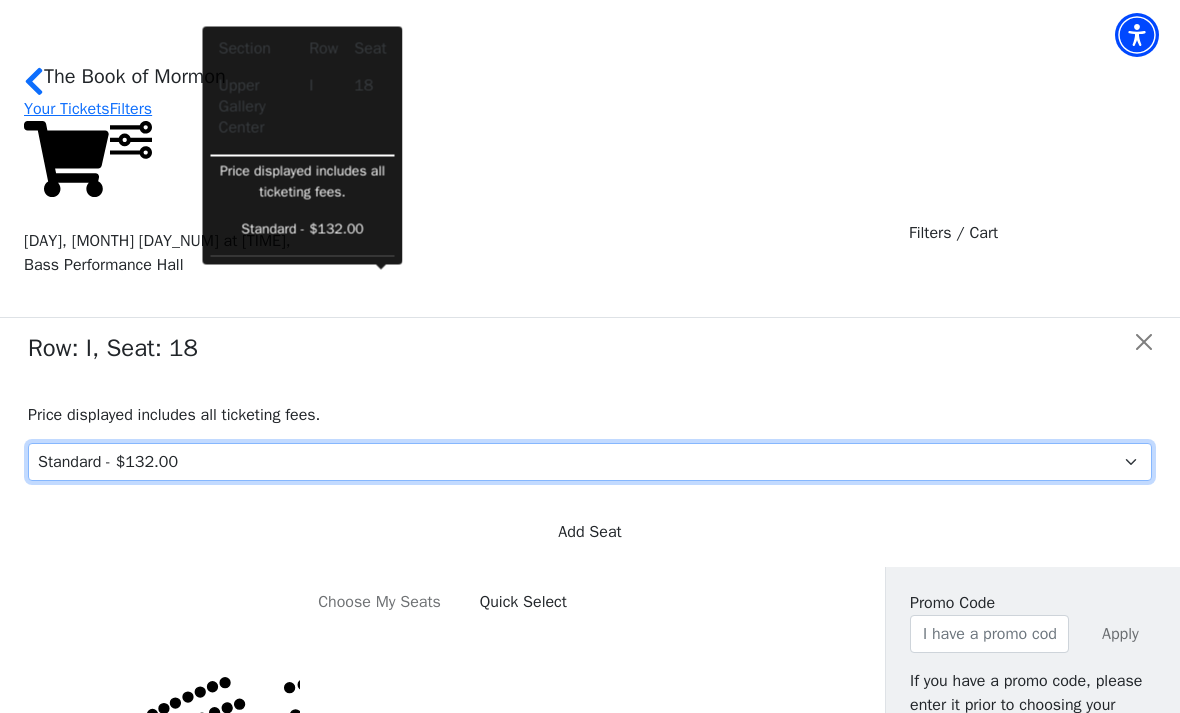 click on "Standard - $132.00" at bounding box center (590, 462) 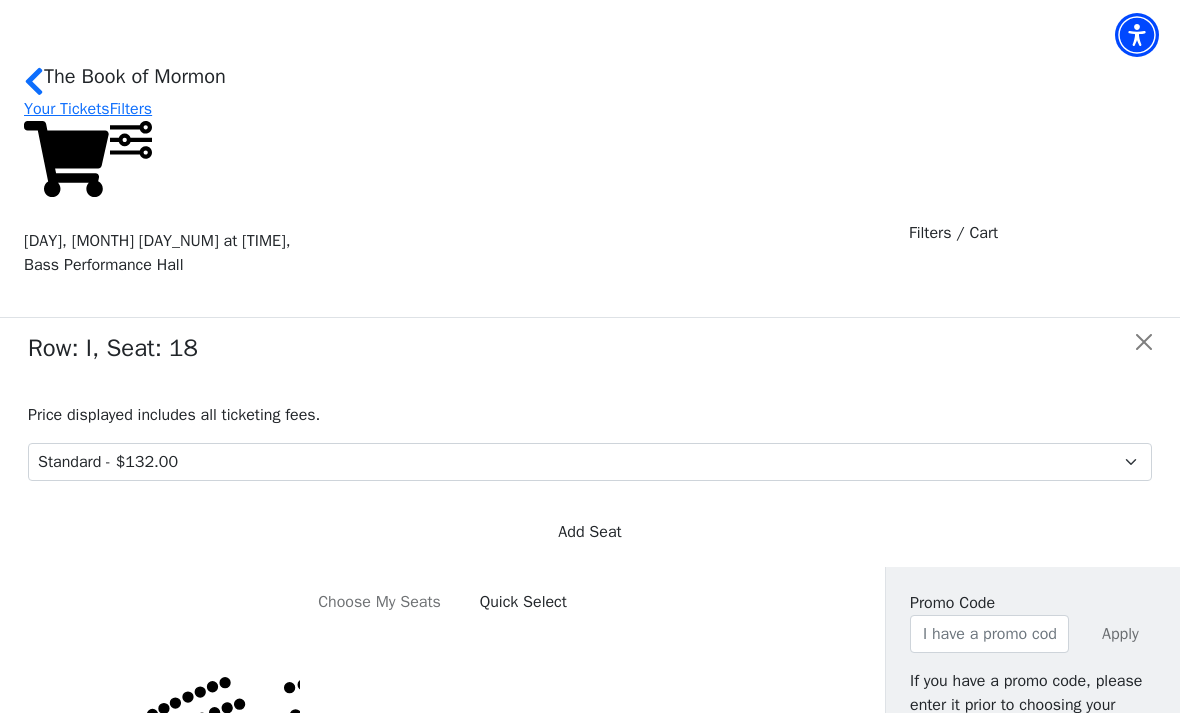 click on "Row: [ALPHANUMERIC], Seat: [NUMBER]
Price displayed includes all ticketing fees.
Standard - $[PRICE]
Add Seat" at bounding box center (590, 442) 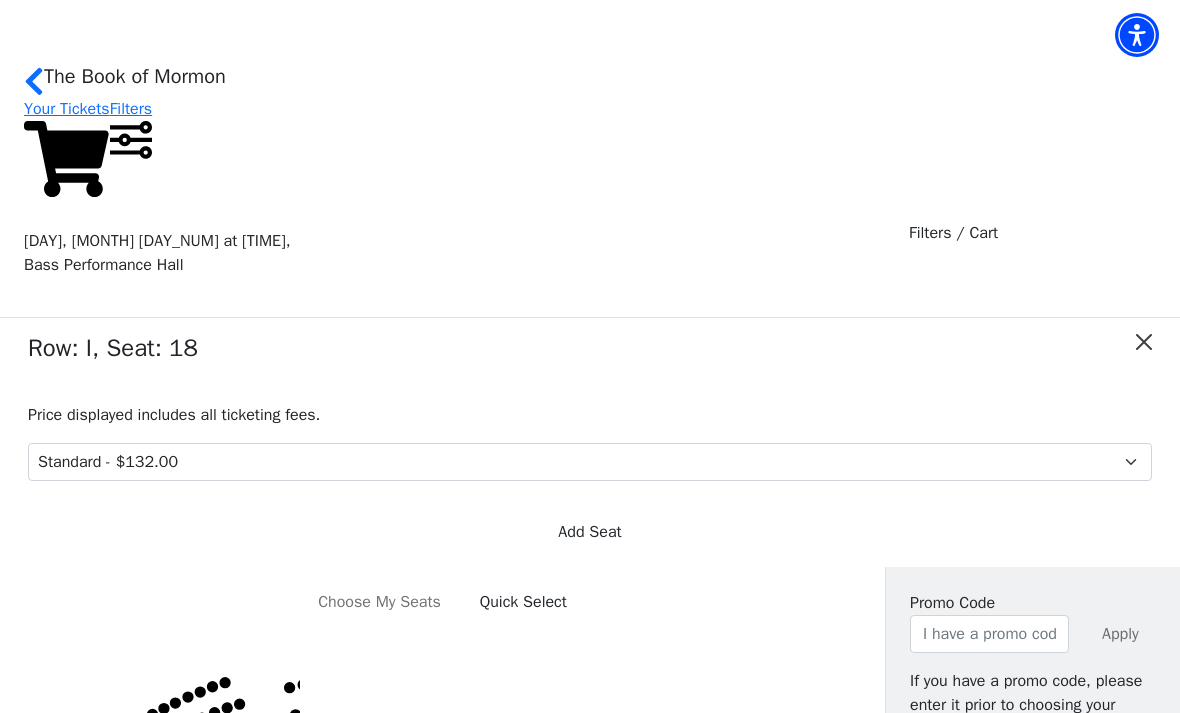 click at bounding box center (1144, 342) 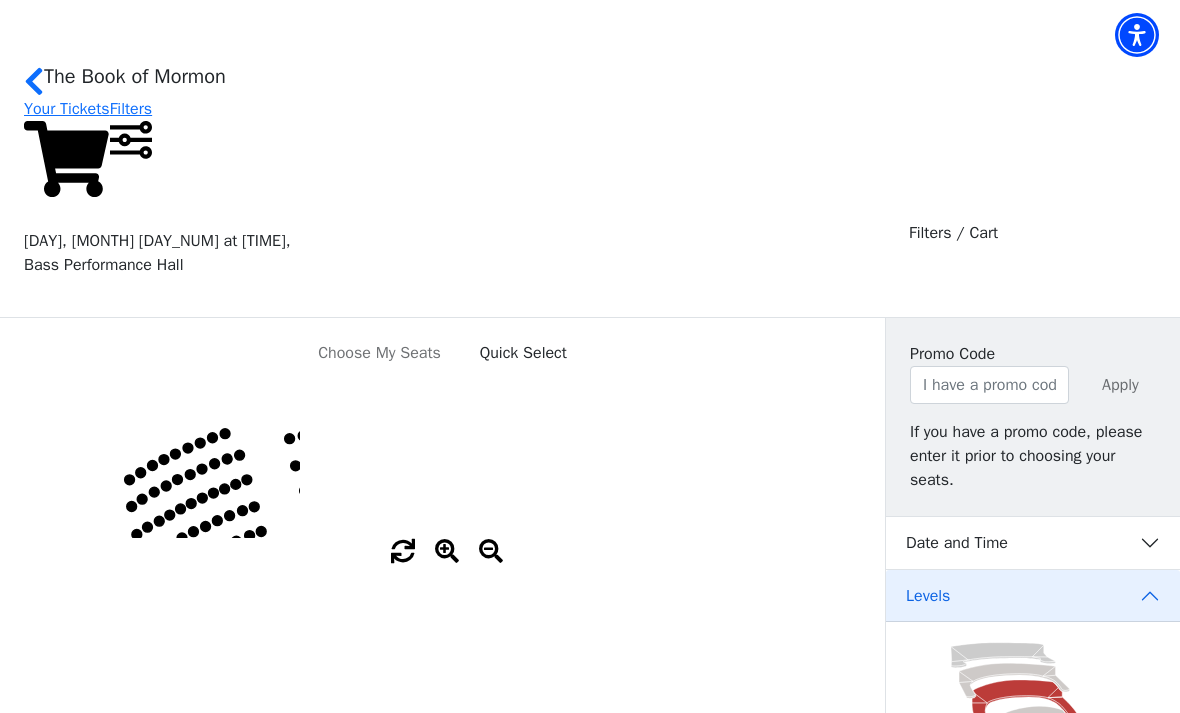 click 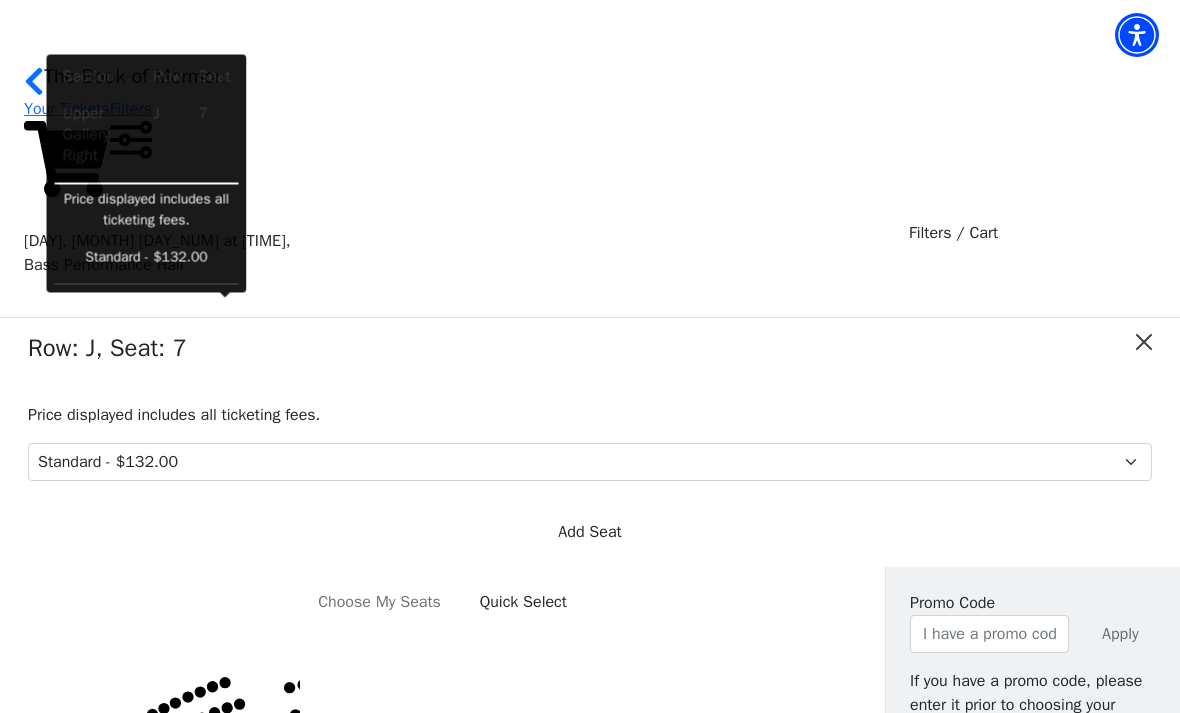 click at bounding box center (1144, 342) 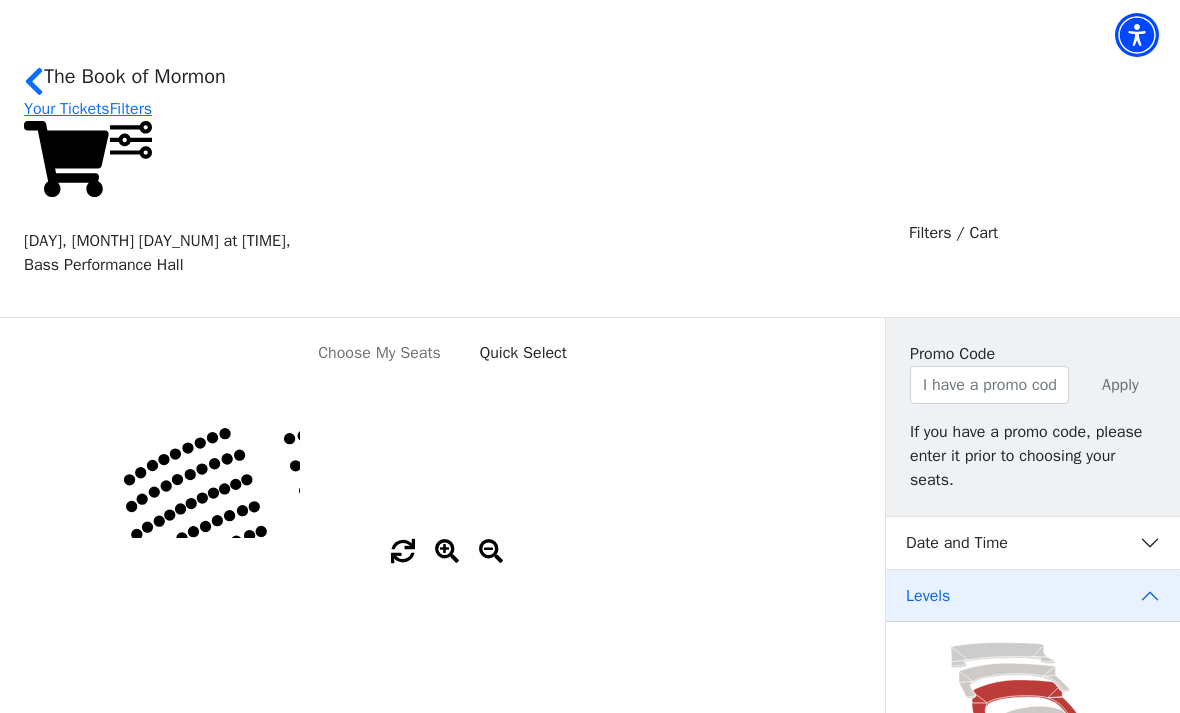 click 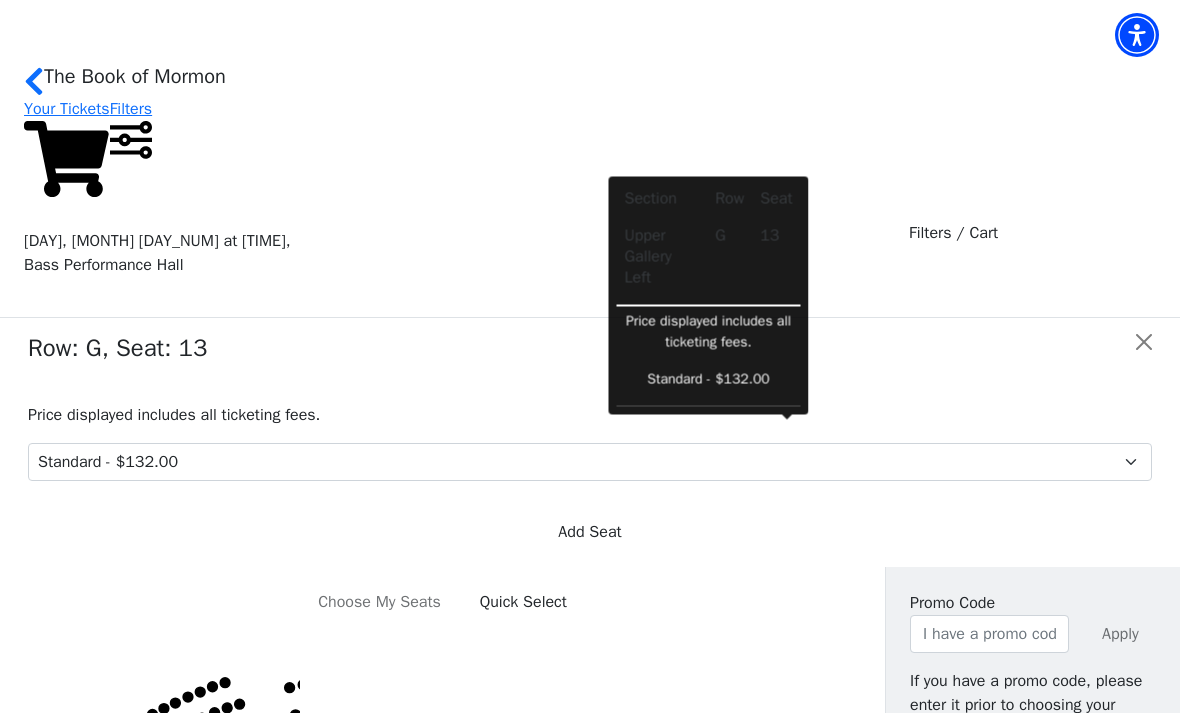 click on "Row: [ALPHANUMERIC], Seat: [NUMBER]
Price displayed includes all ticketing fees.
Standard - $[PRICE]
Add Seat" at bounding box center (590, 442) 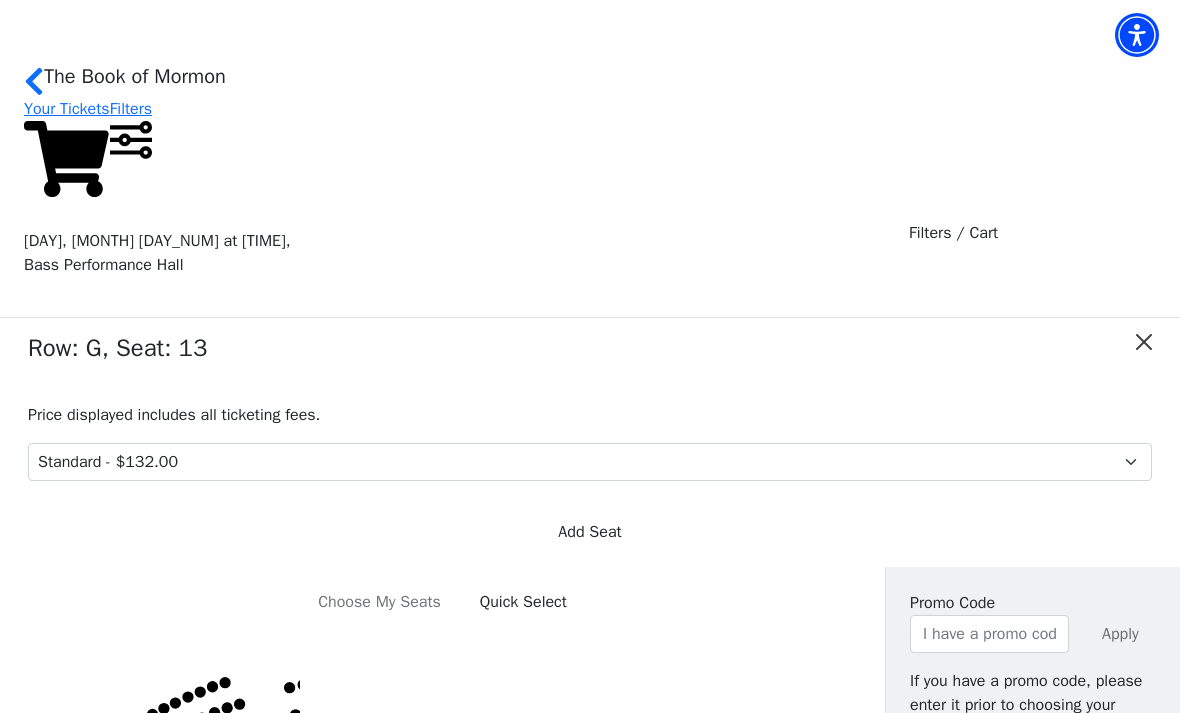 click at bounding box center [1144, 342] 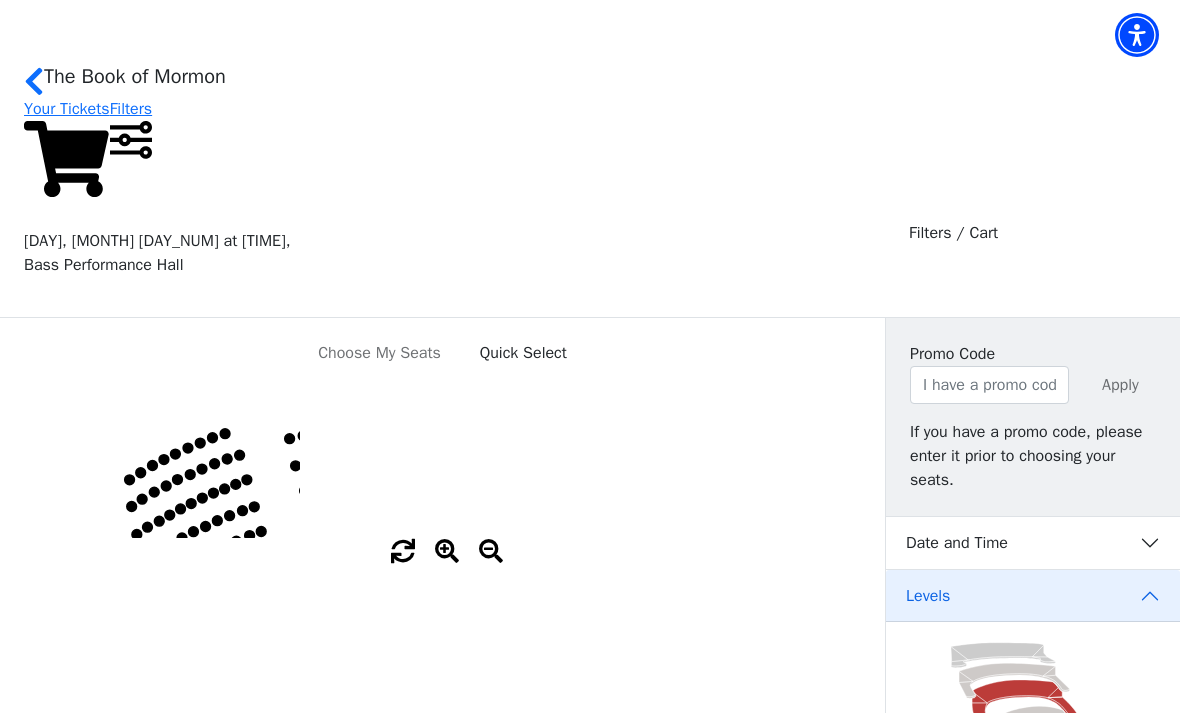 click 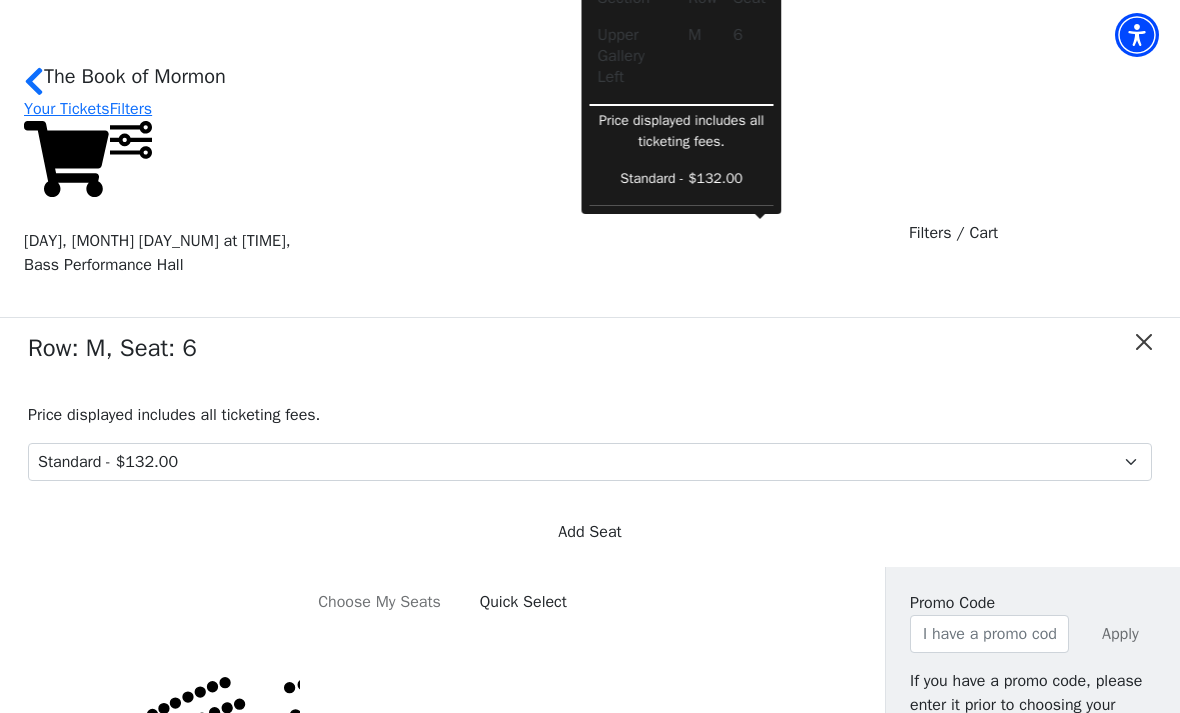 click at bounding box center (1144, 342) 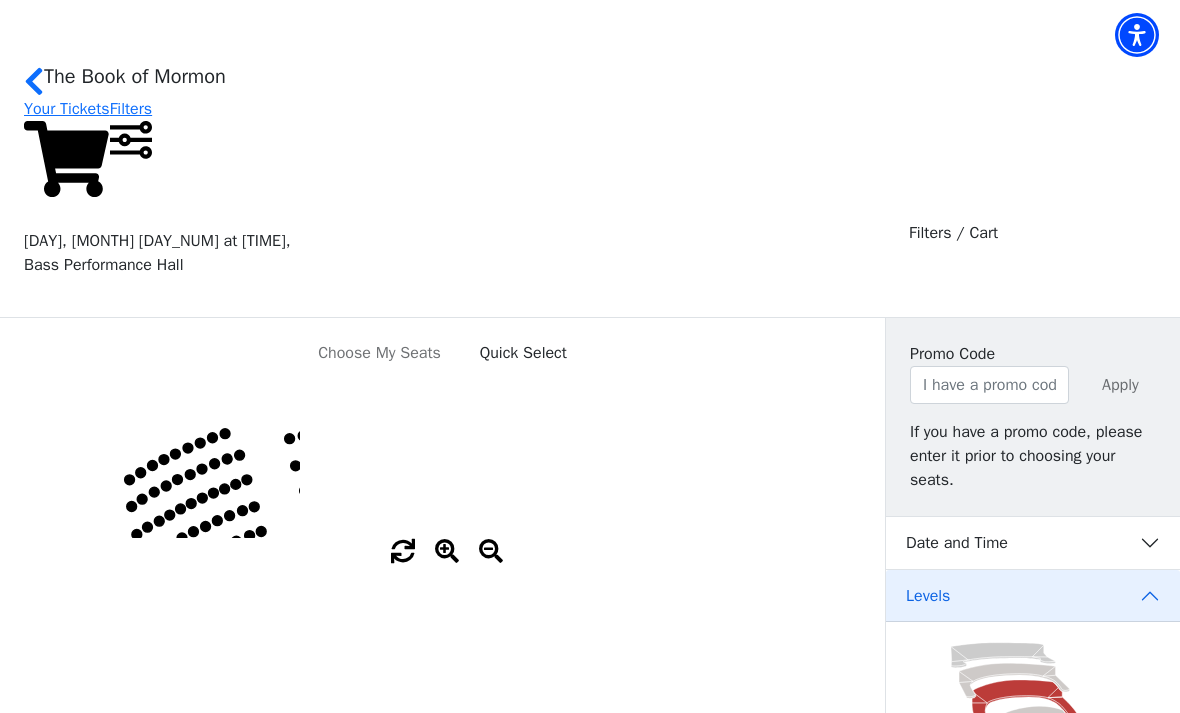 click on "Center   (UGC)   Right   (UGR)   Left   (UGL)   Upper Piano   Box ZZ   (UPBR)   Upper Piano   Box AA   (UPBL)   M   L   K   J   I   H   G   M   L   K   J   I   H   G   M   L   K   J   I   H   G   F   M   L   K   J   I   H   G   F" 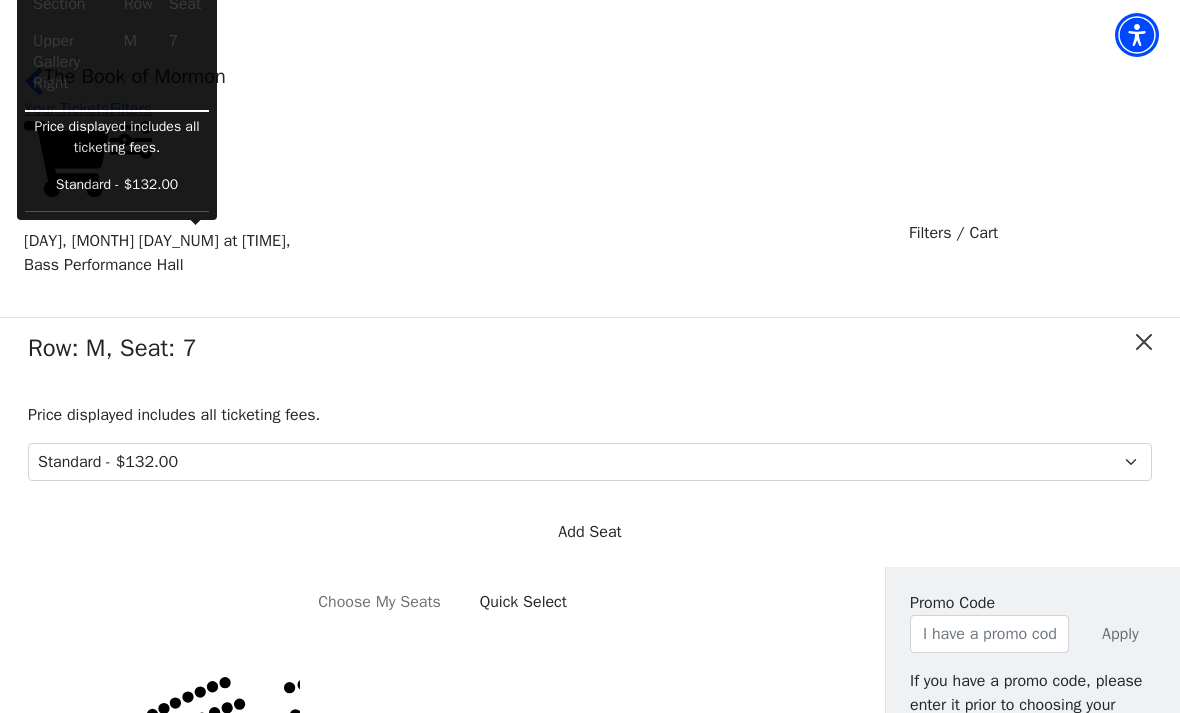 click at bounding box center [1144, 342] 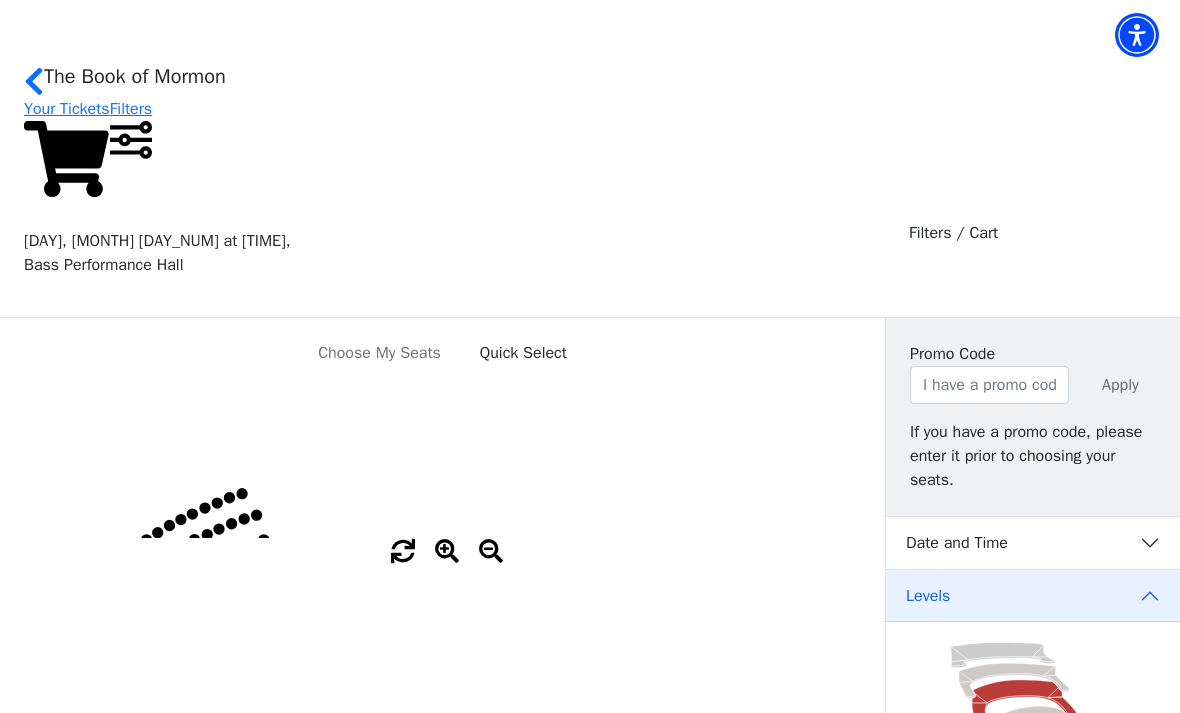 click on "Center   (UGC)   Right   (UGR)   Left   (UGL)   Upper Piano   Box ZZ   (UPBR)   Upper Piano   Box AA   (UPBL)   M   L   K   J   I   H   G   M   L   K   J   I   H   G   M   L   K   J   I   H   G   F   M   L   K   J   I   H   G   F" 